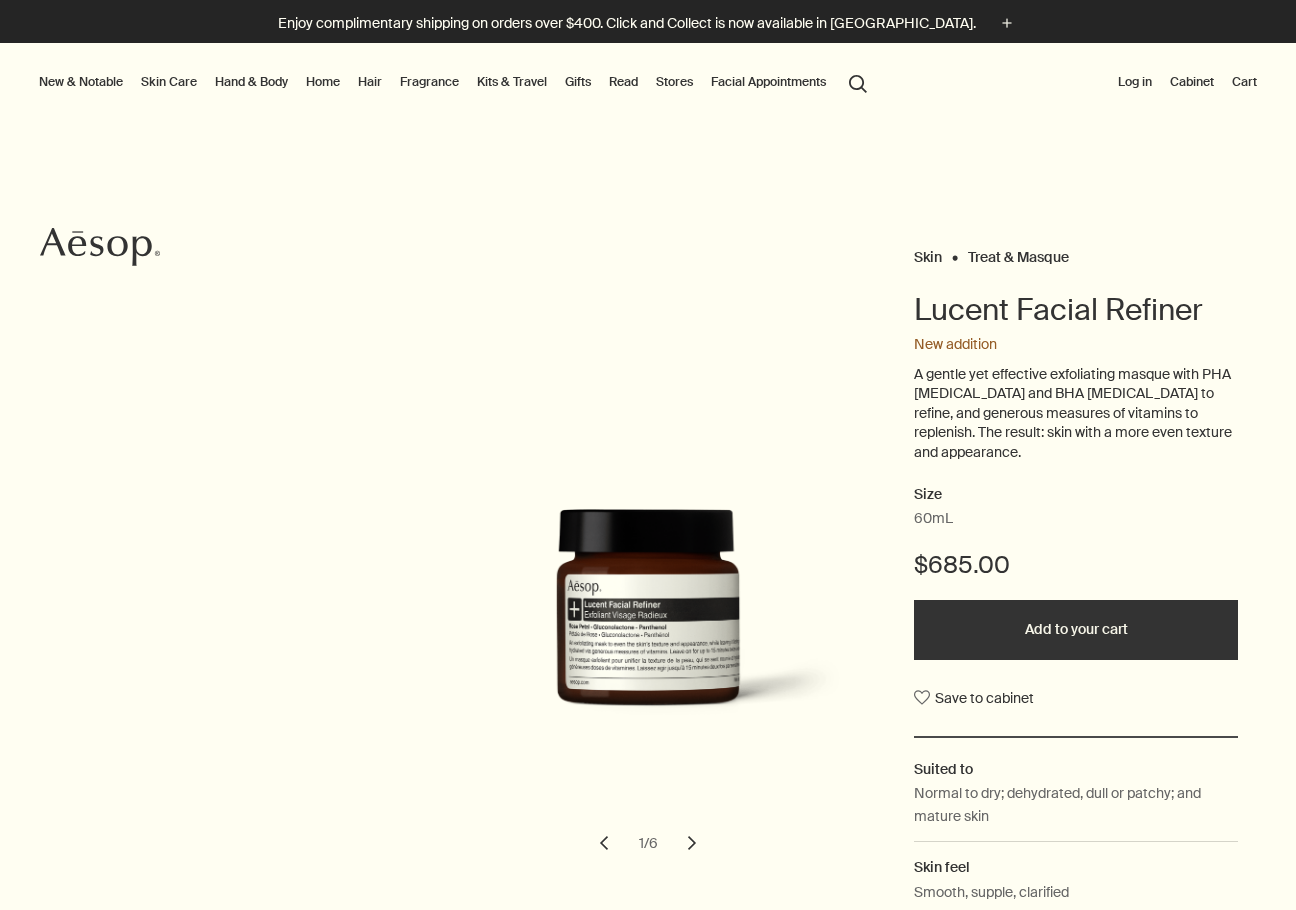 scroll, scrollTop: 0, scrollLeft: 0, axis: both 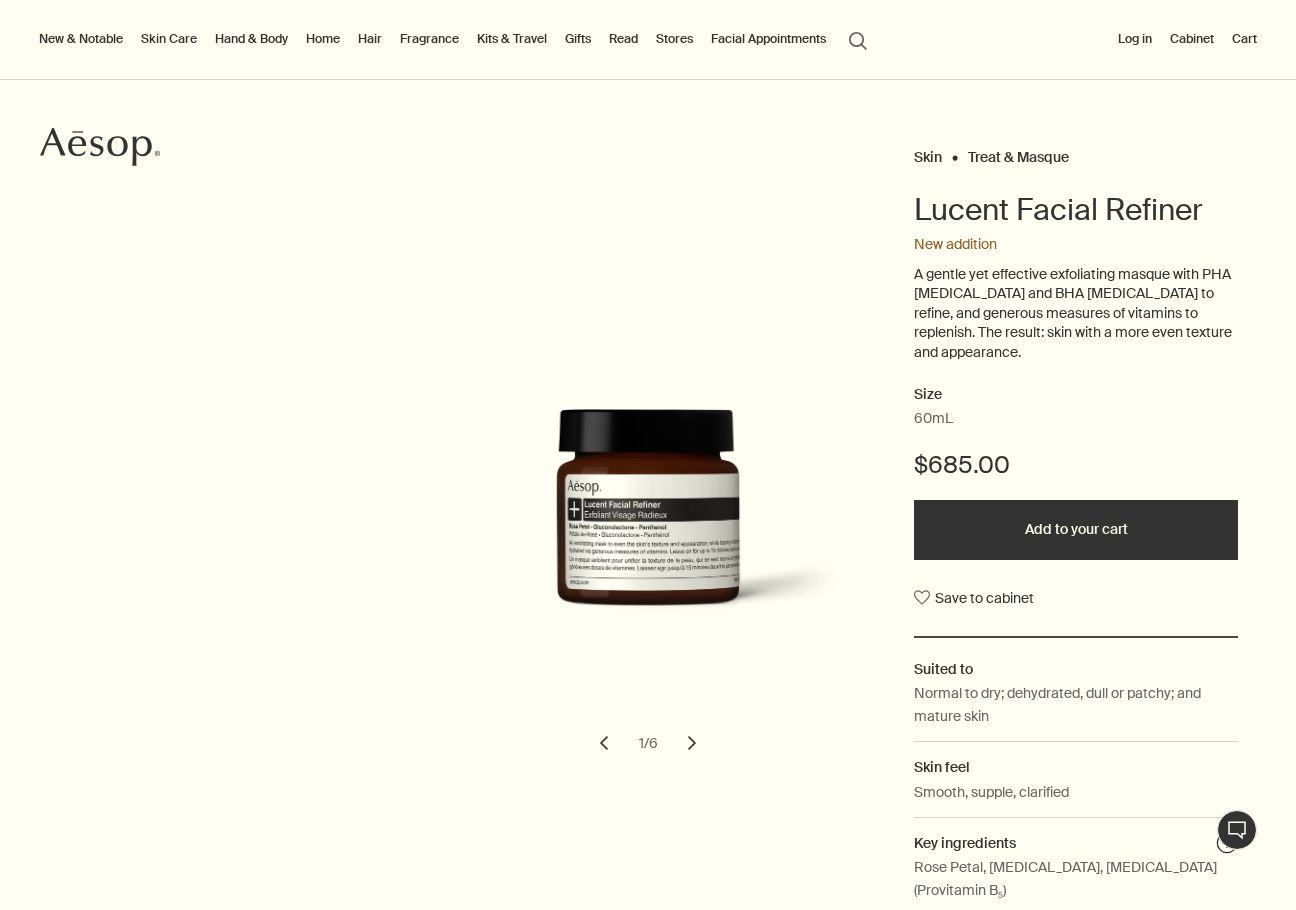 click on "chevron" at bounding box center (692, 743) 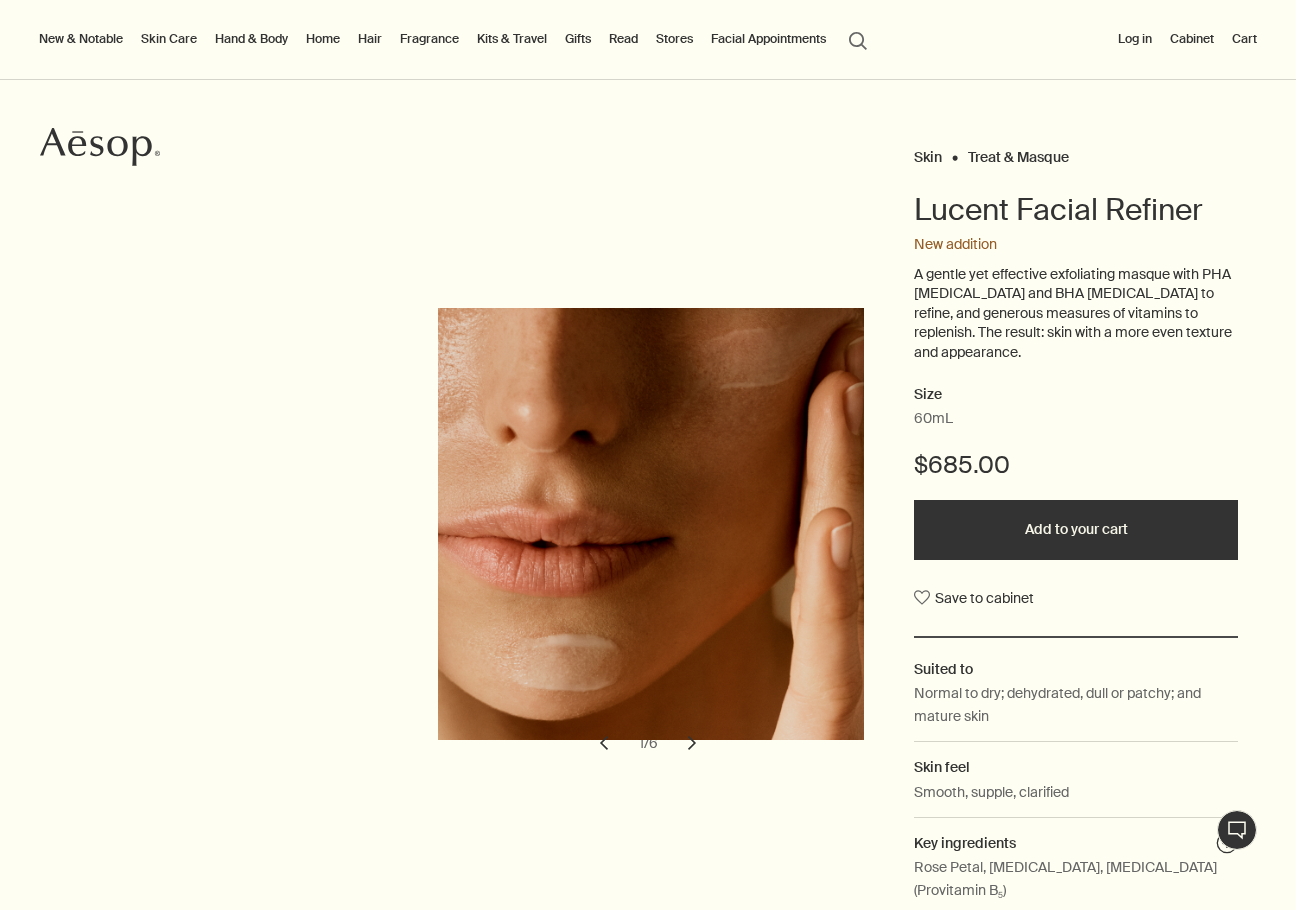 click on "chevron" at bounding box center [692, 743] 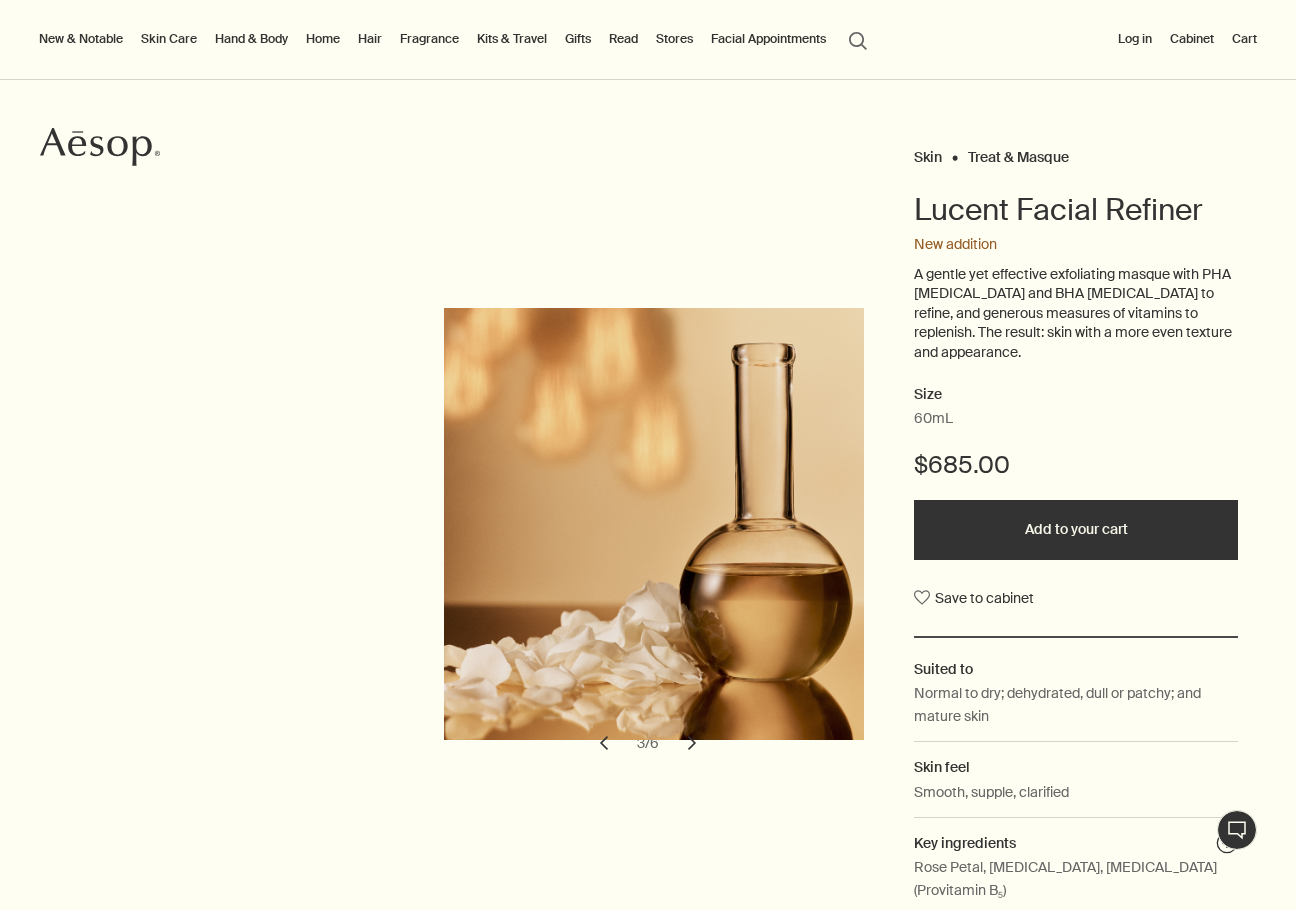 click on "chevron" at bounding box center (692, 743) 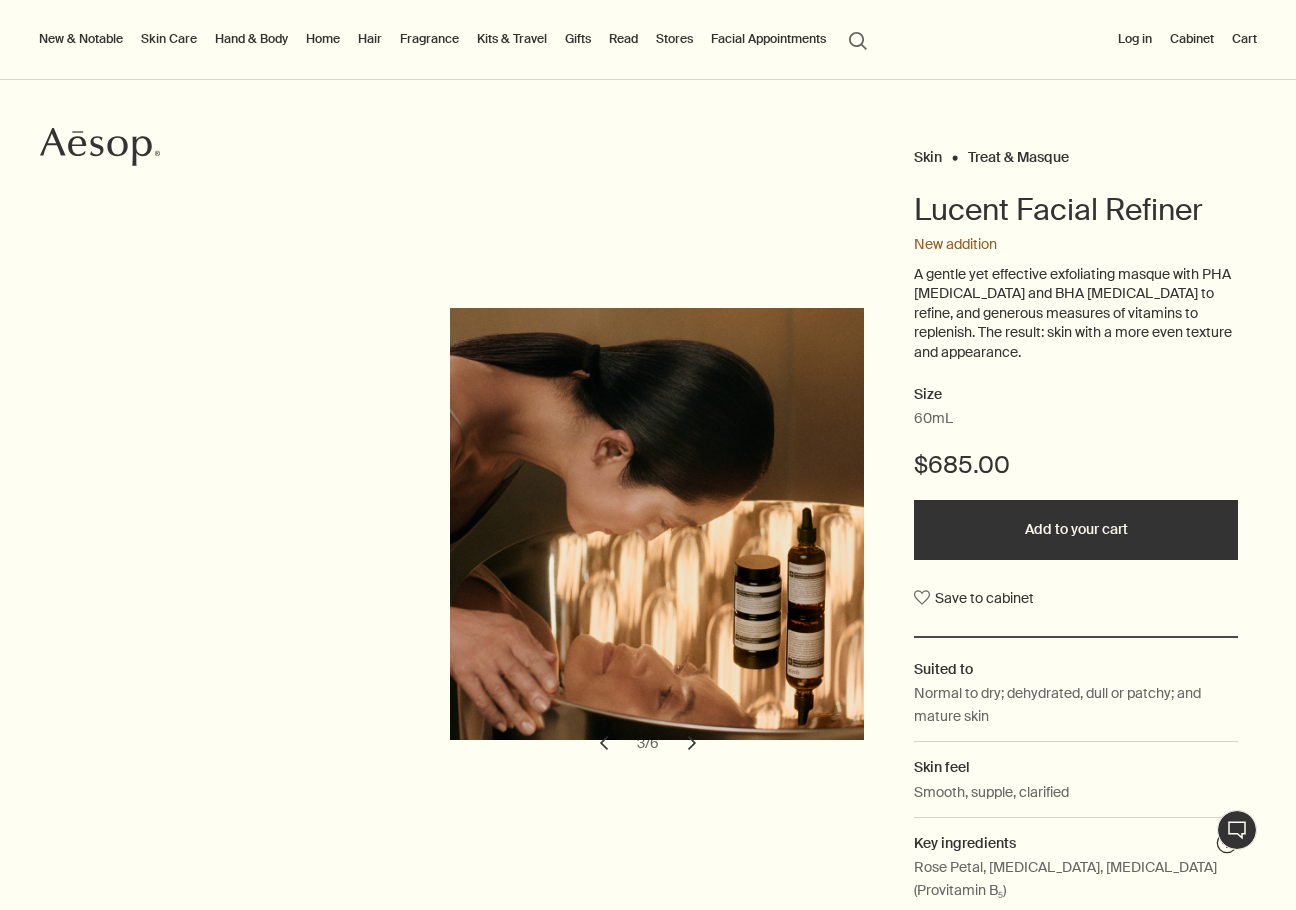 click on "chevron" at bounding box center (692, 743) 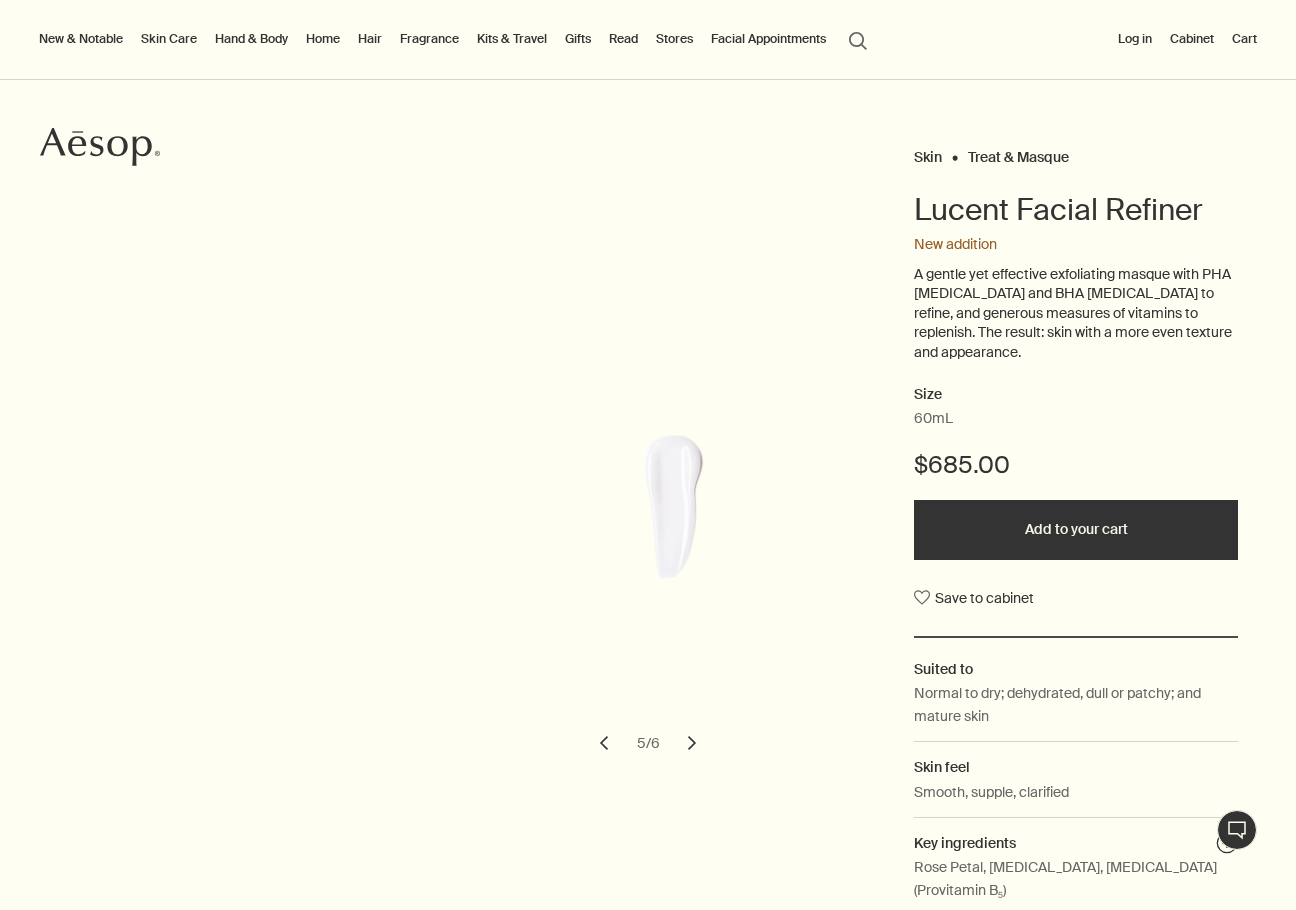 click on "chevron" at bounding box center [692, 743] 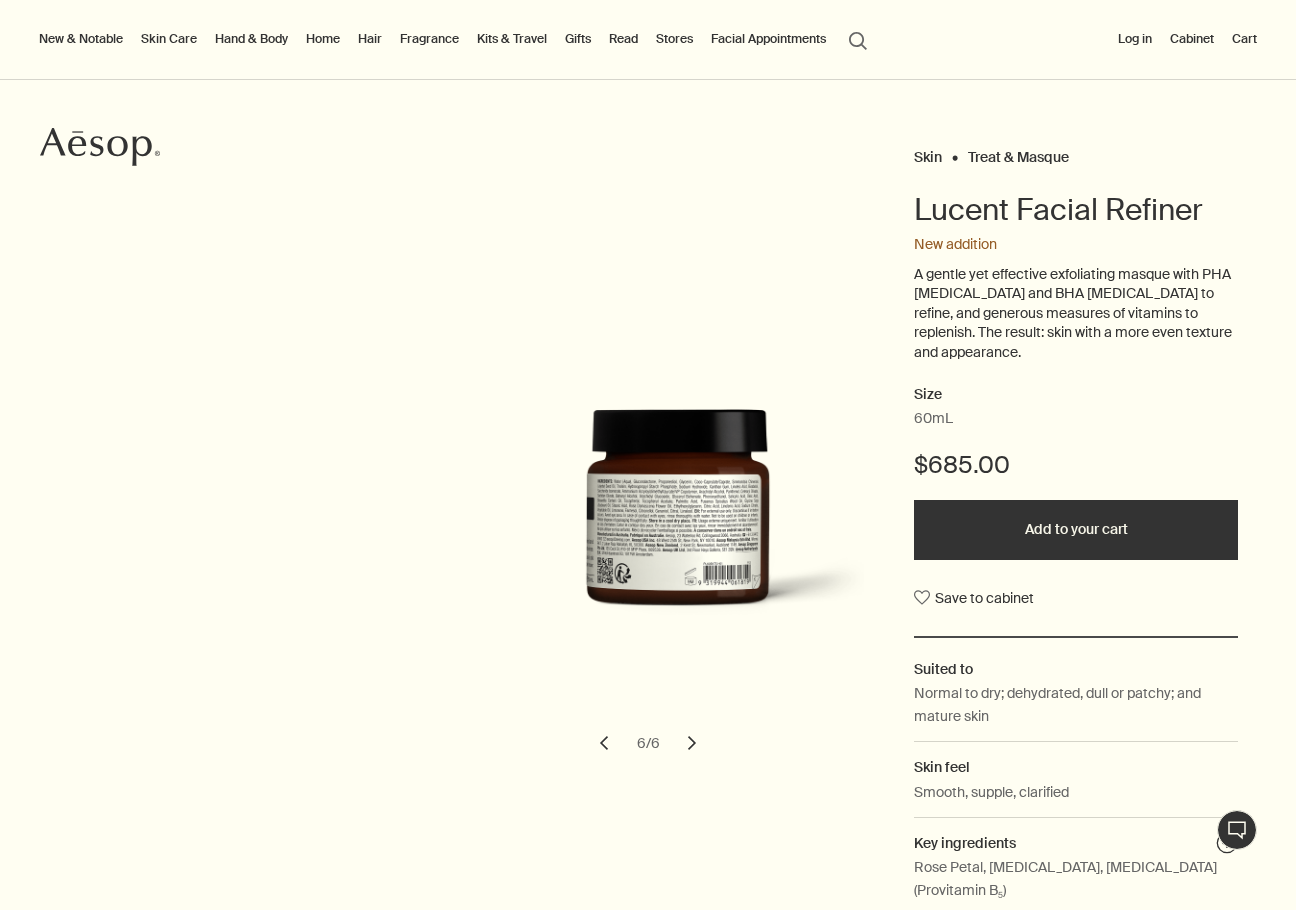 click on "chevron" at bounding box center (692, 743) 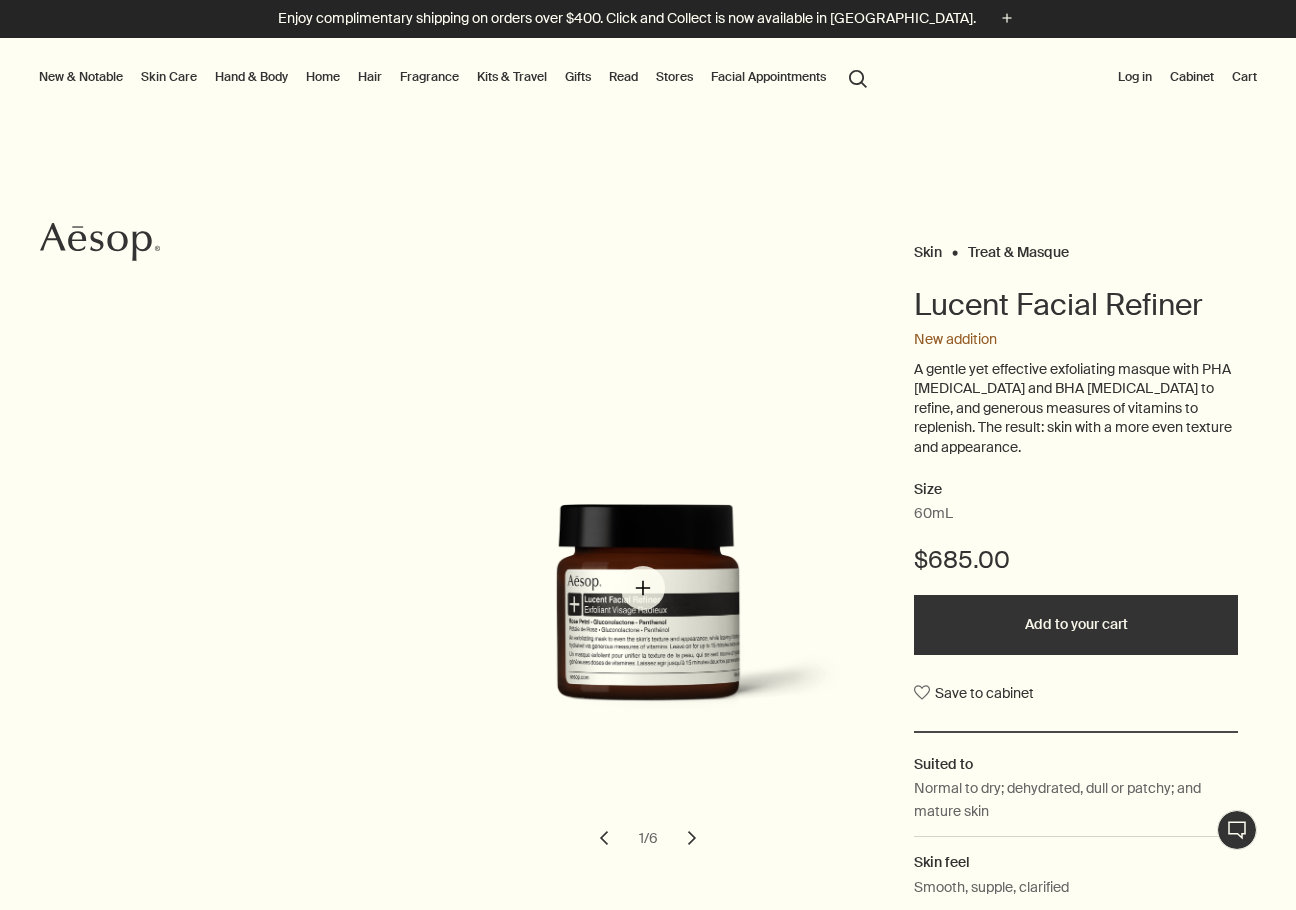 scroll, scrollTop: 0, scrollLeft: 0, axis: both 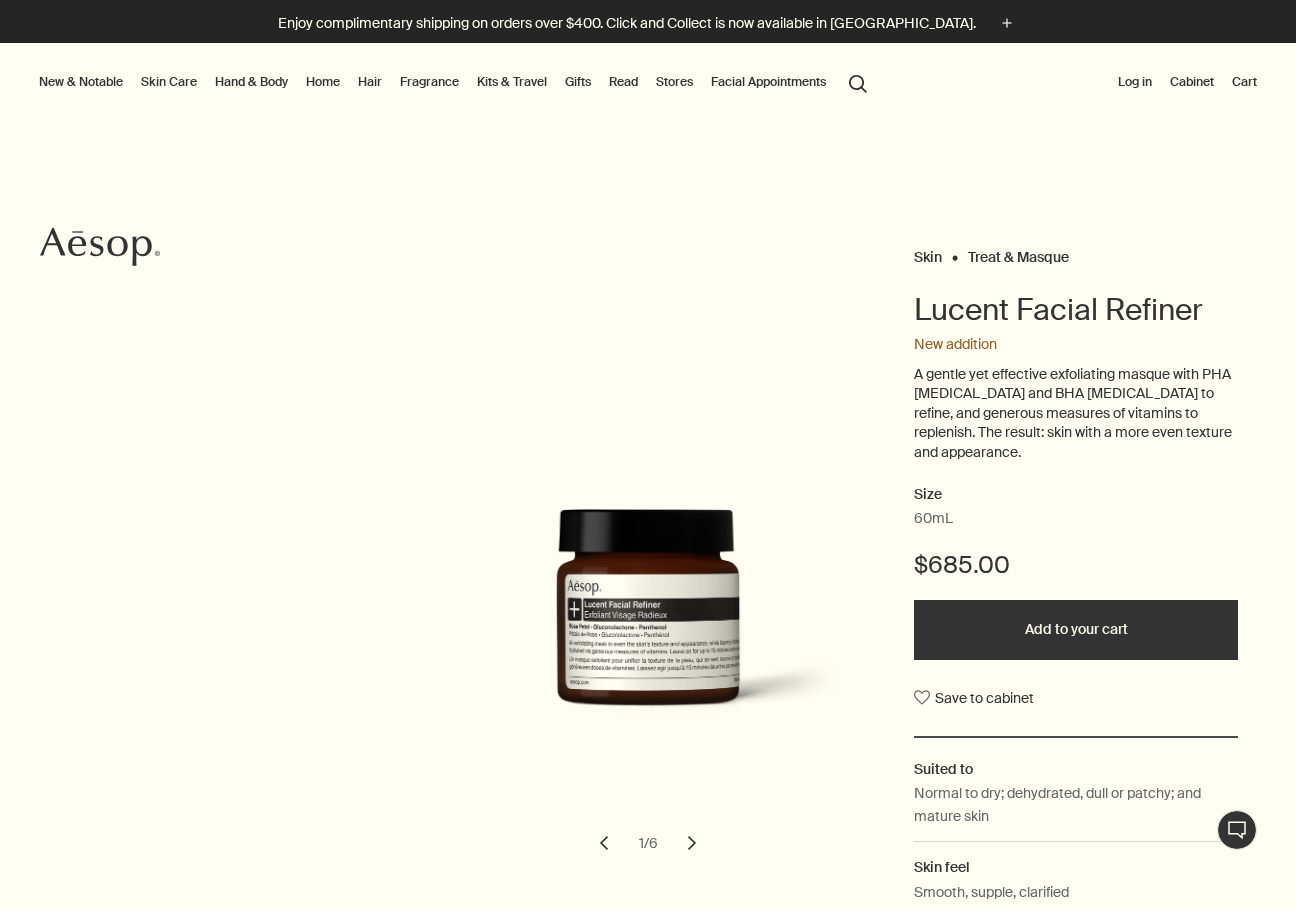 click on "Skin" at bounding box center [928, 257] 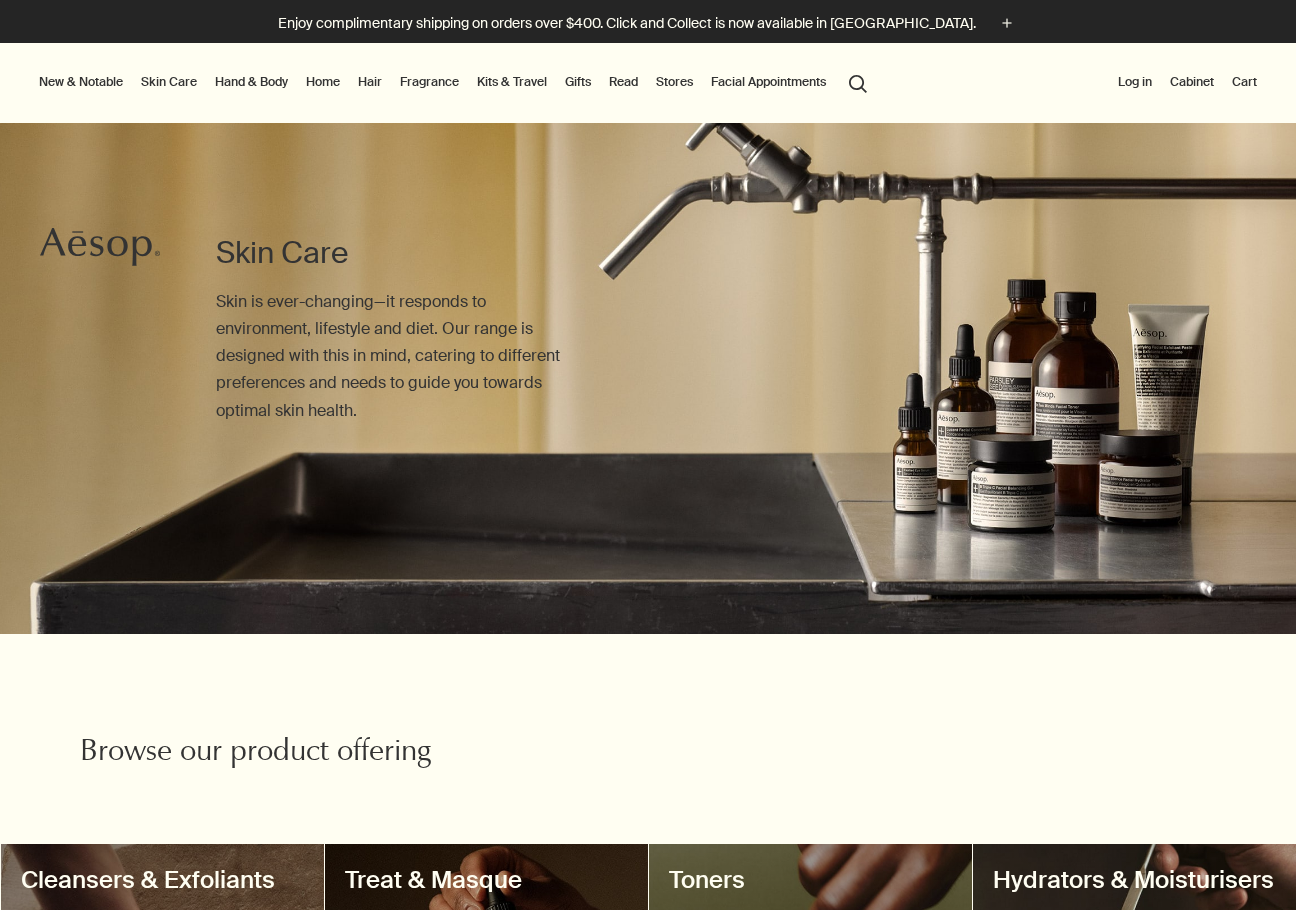 scroll, scrollTop: 0, scrollLeft: 0, axis: both 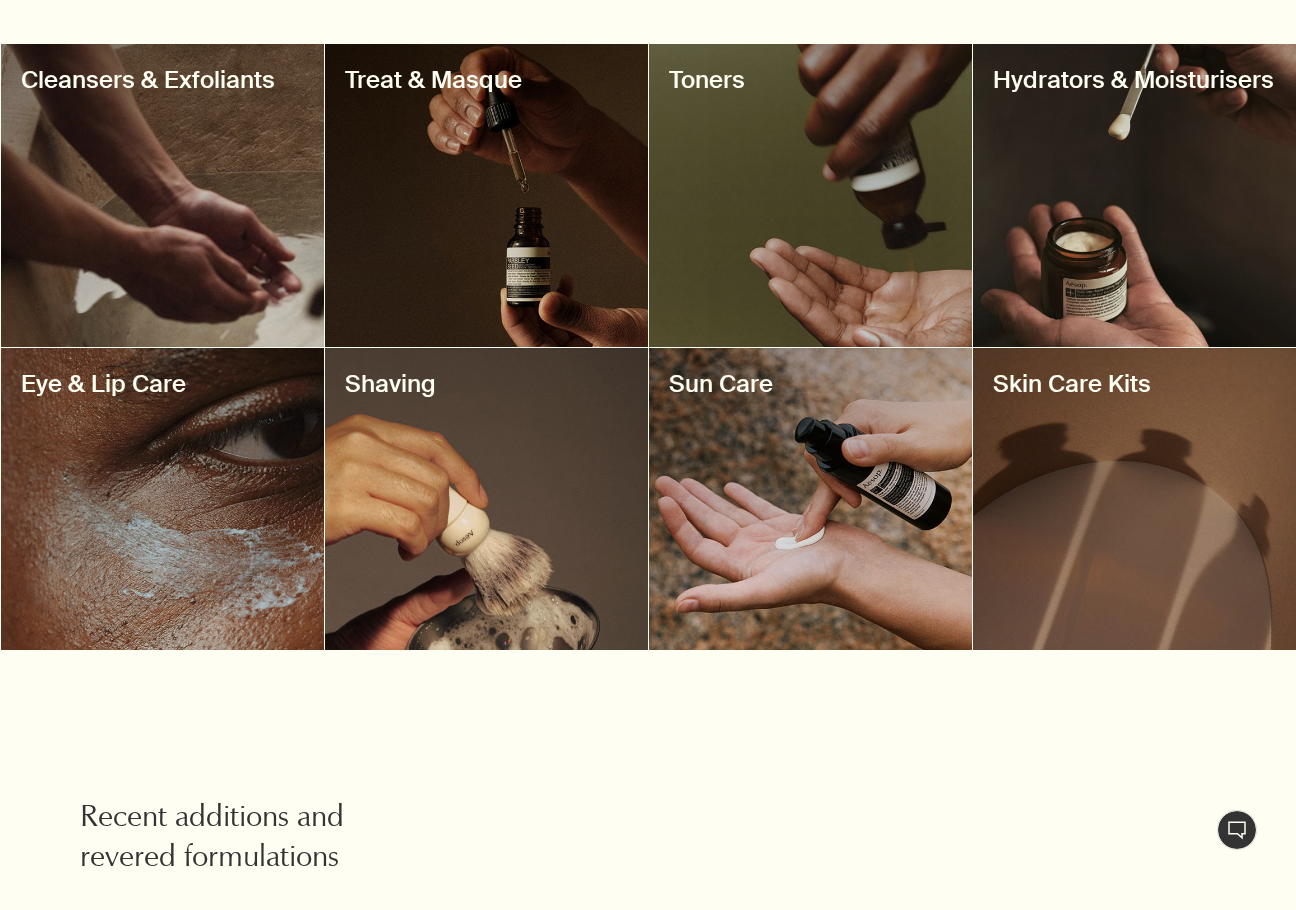 click at bounding box center (1134, 195) 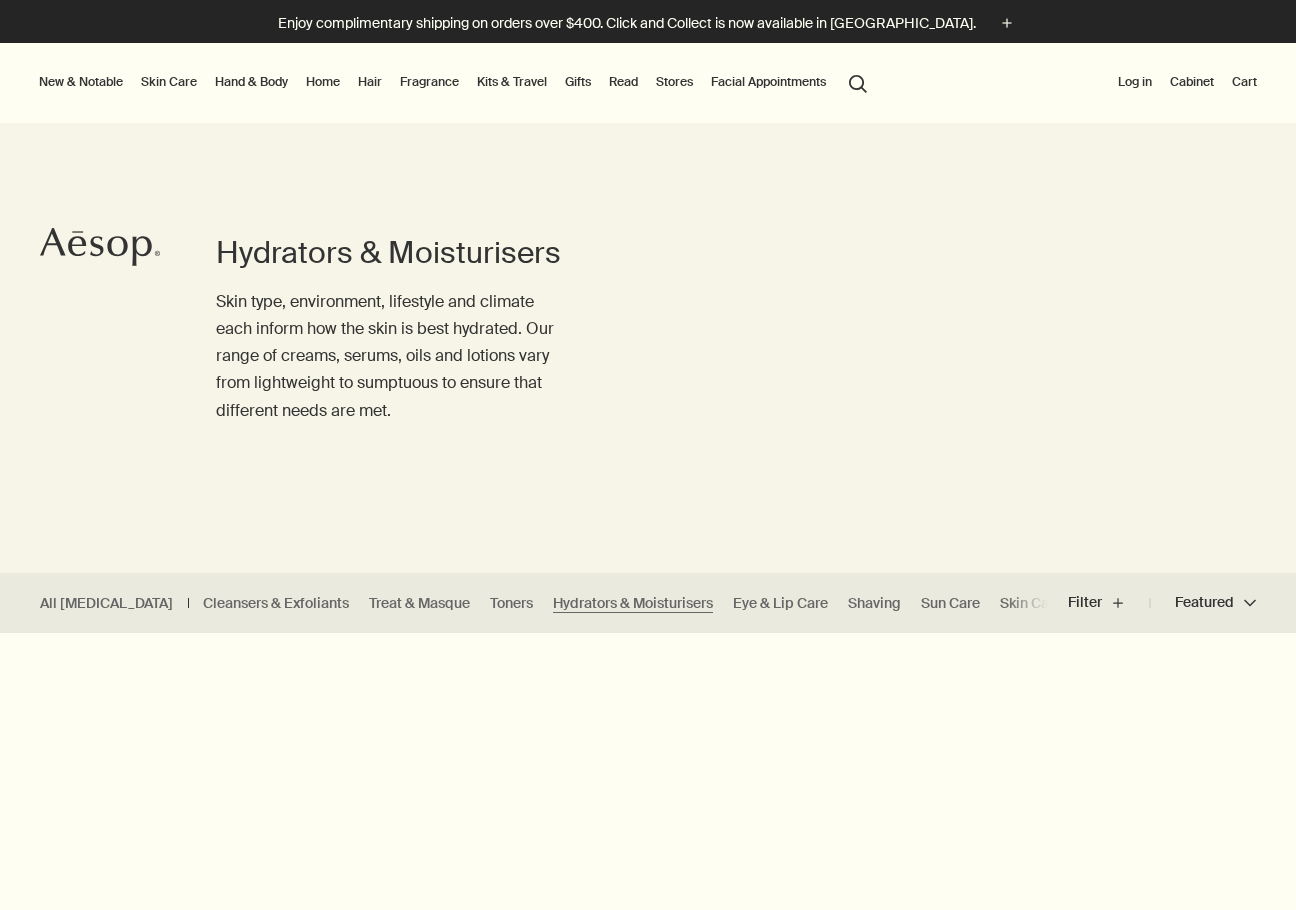 scroll, scrollTop: 0, scrollLeft: 0, axis: both 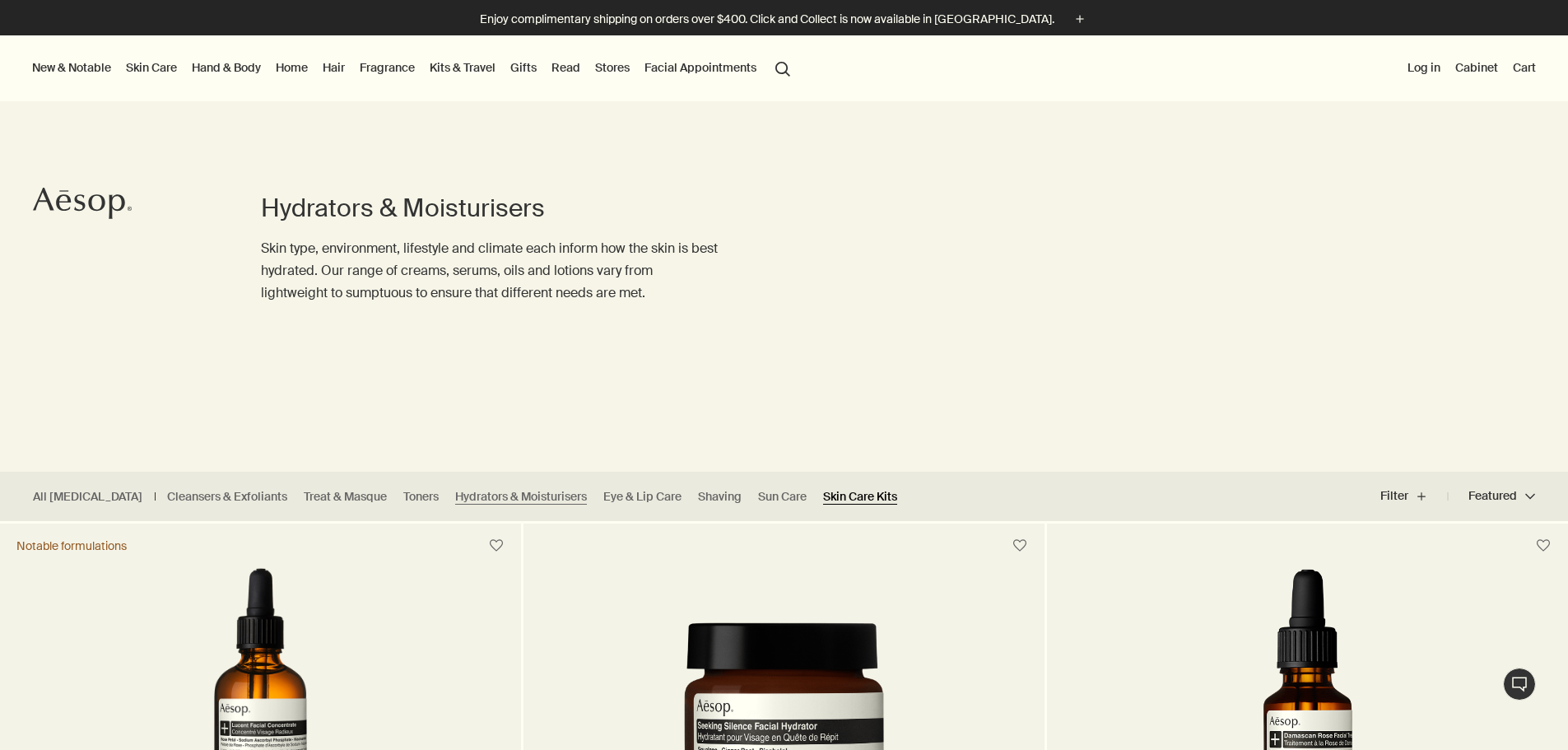 click on "Skin Care Kits" at bounding box center (860, 496) 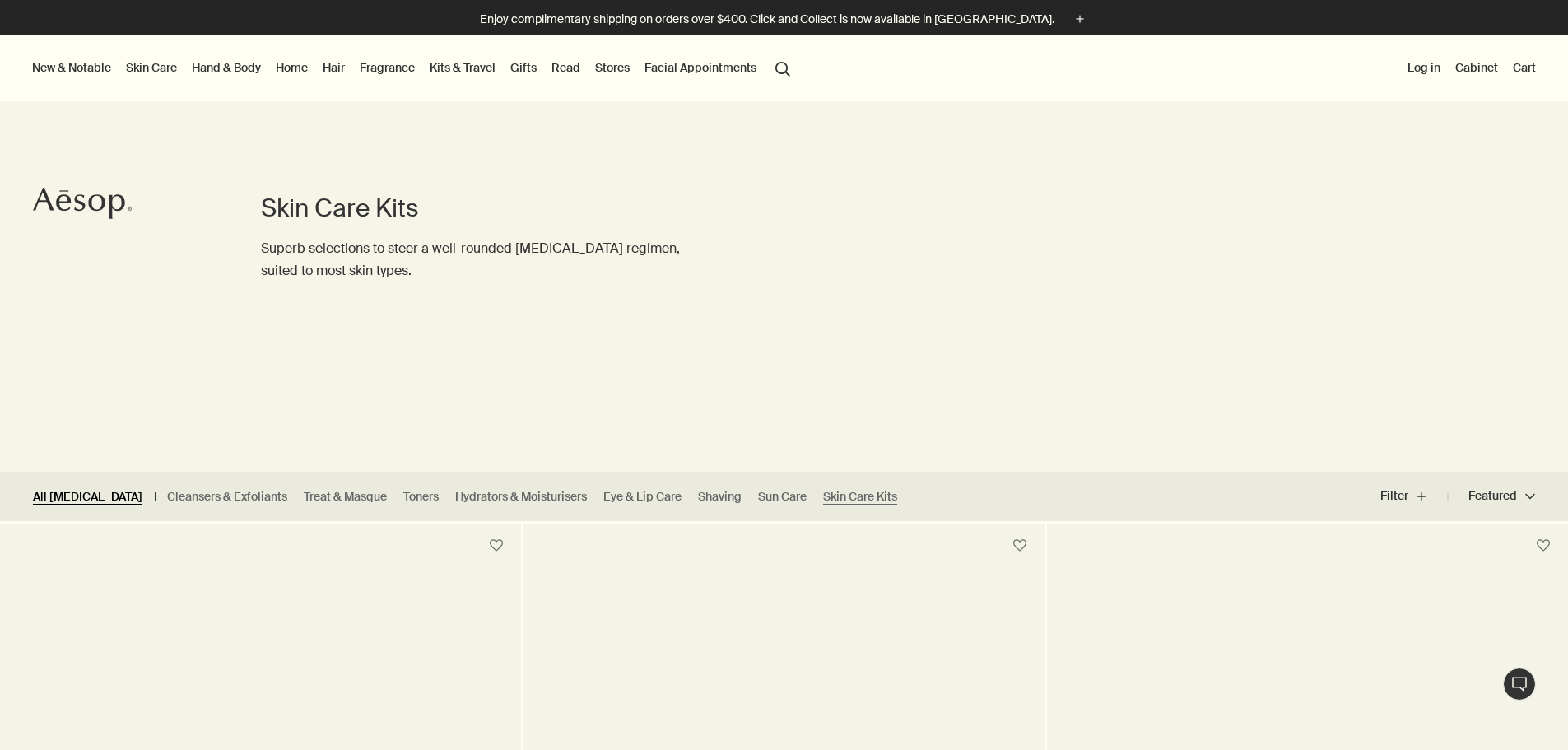 click on "All [MEDICAL_DATA]" at bounding box center [87, 496] 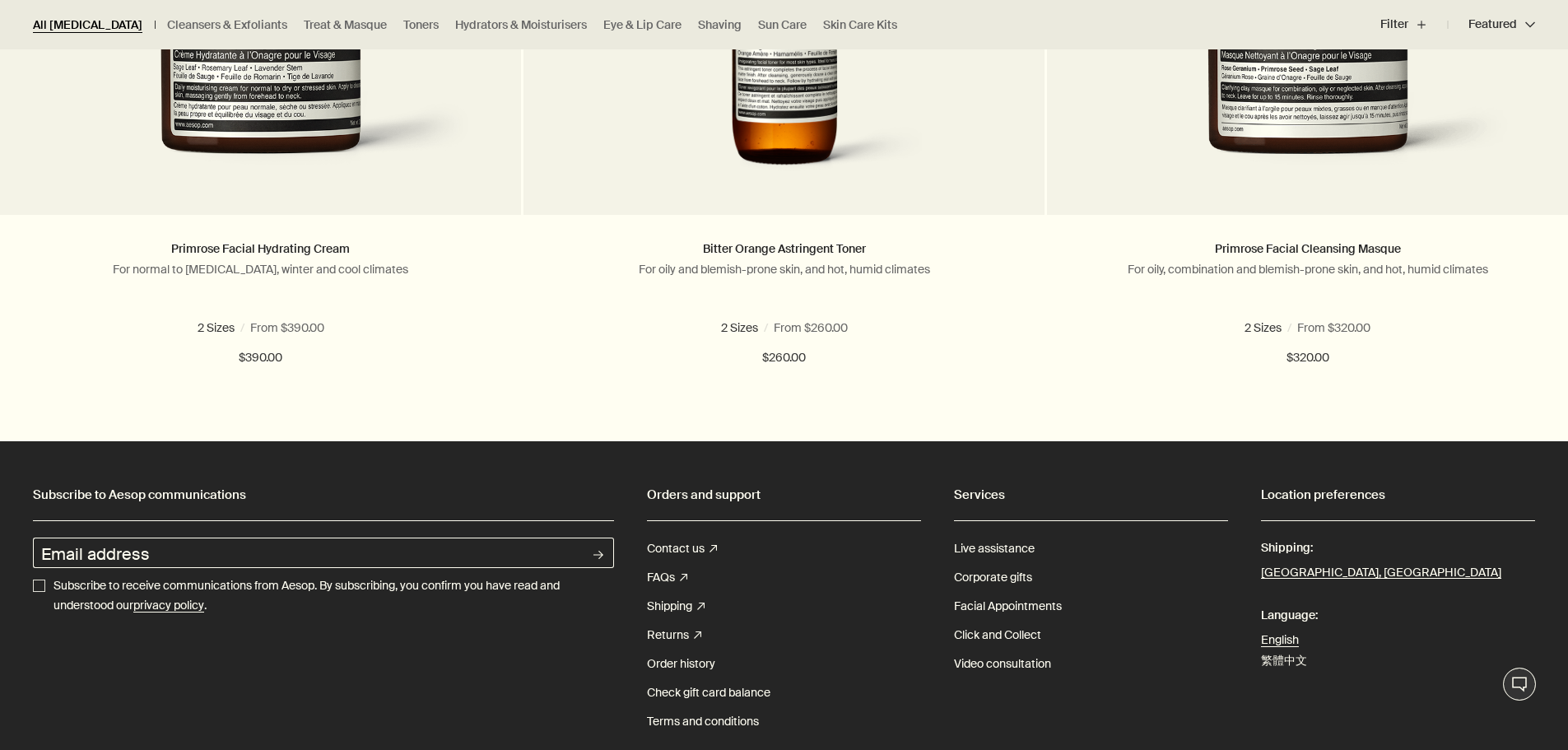 scroll, scrollTop: 9879, scrollLeft: 0, axis: vertical 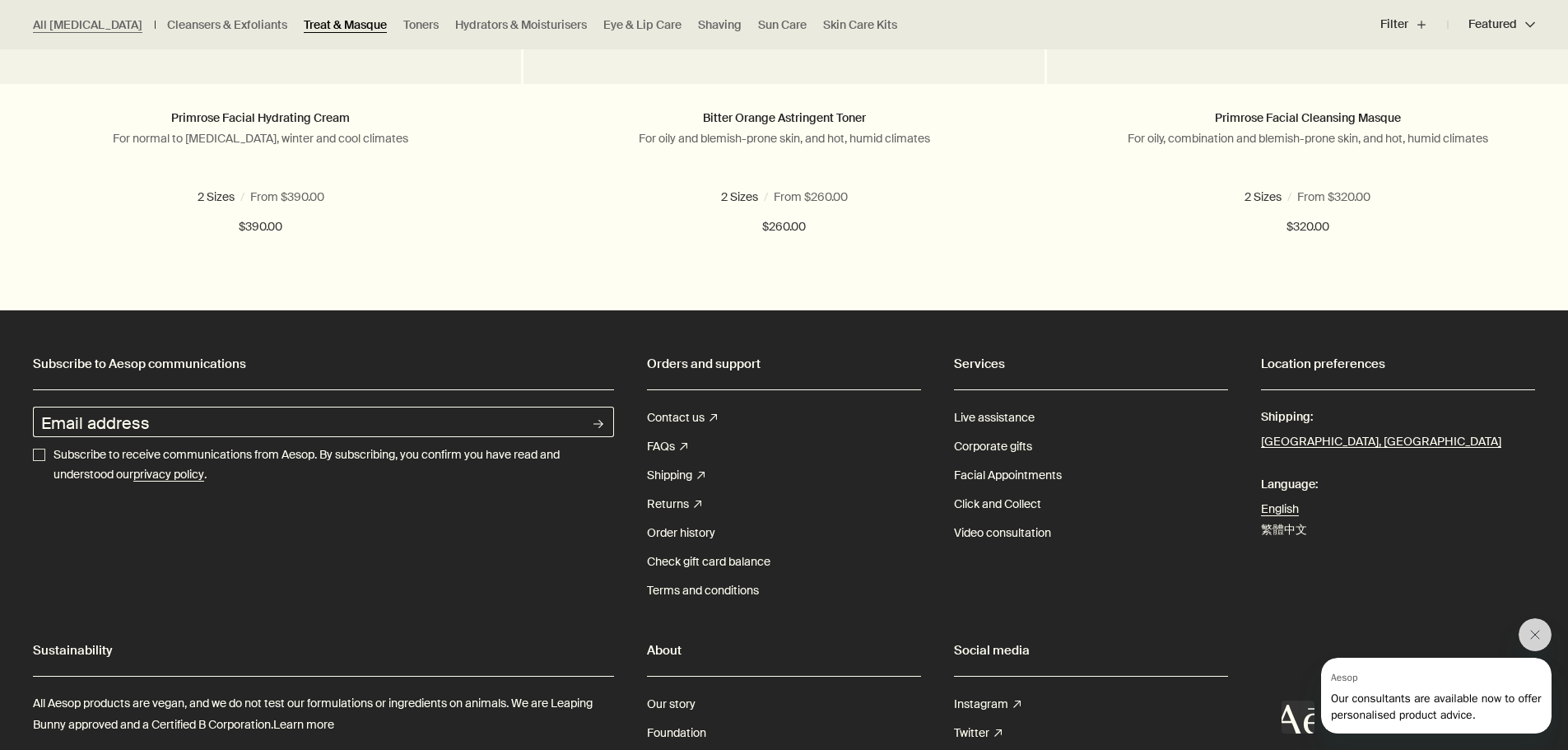 click on "Treat & Masque" at bounding box center (345, 25) 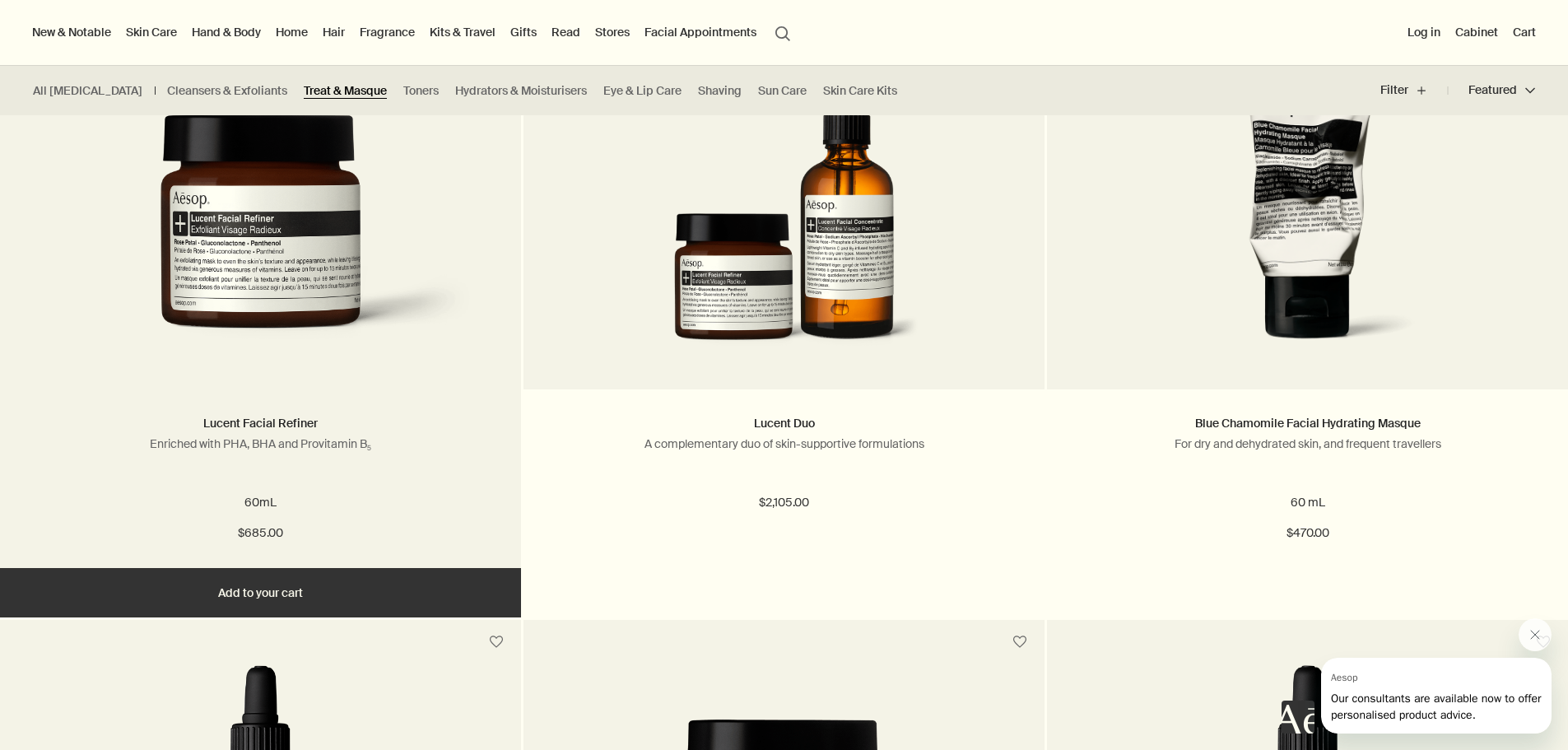 scroll, scrollTop: 494, scrollLeft: 0, axis: vertical 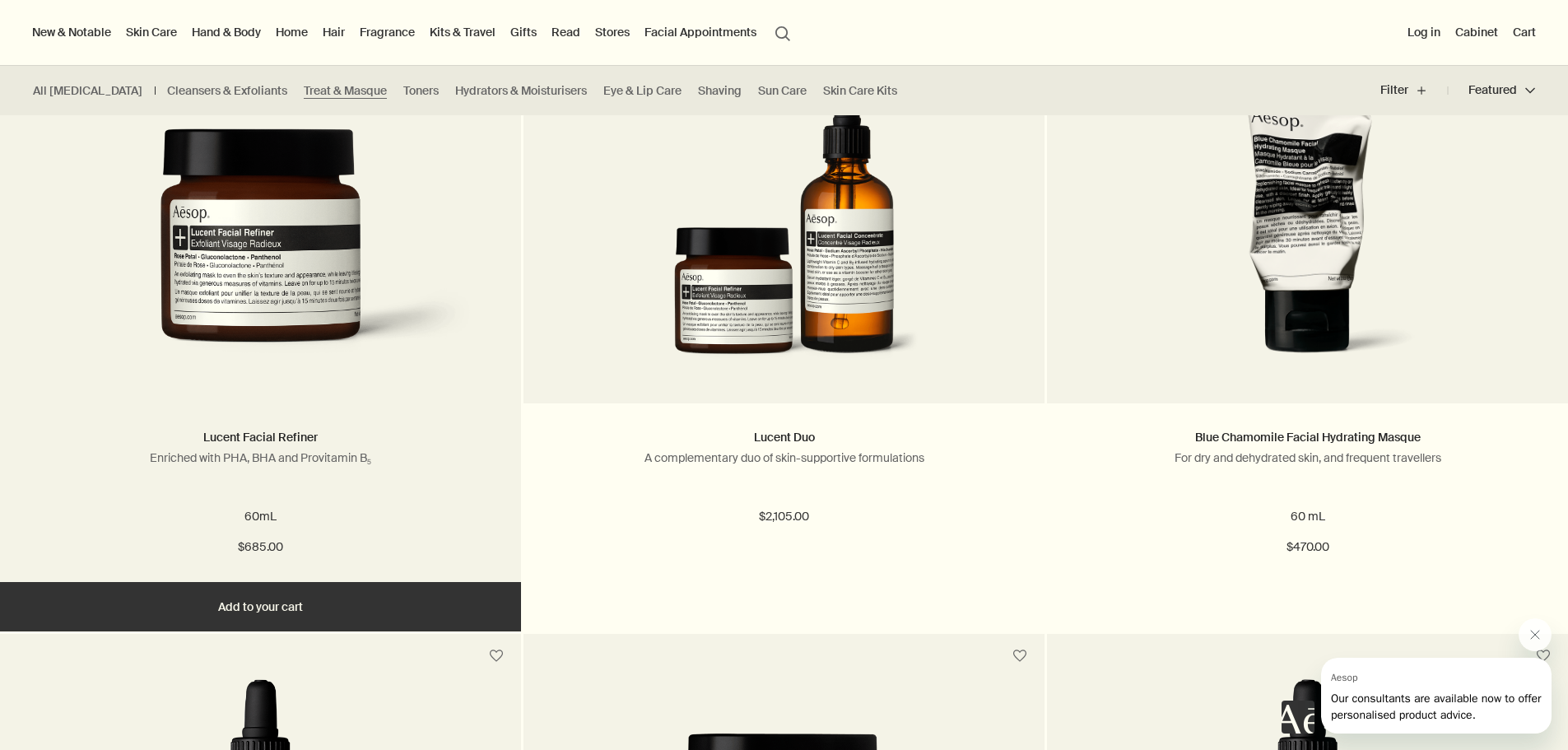 click at bounding box center [260, 254] 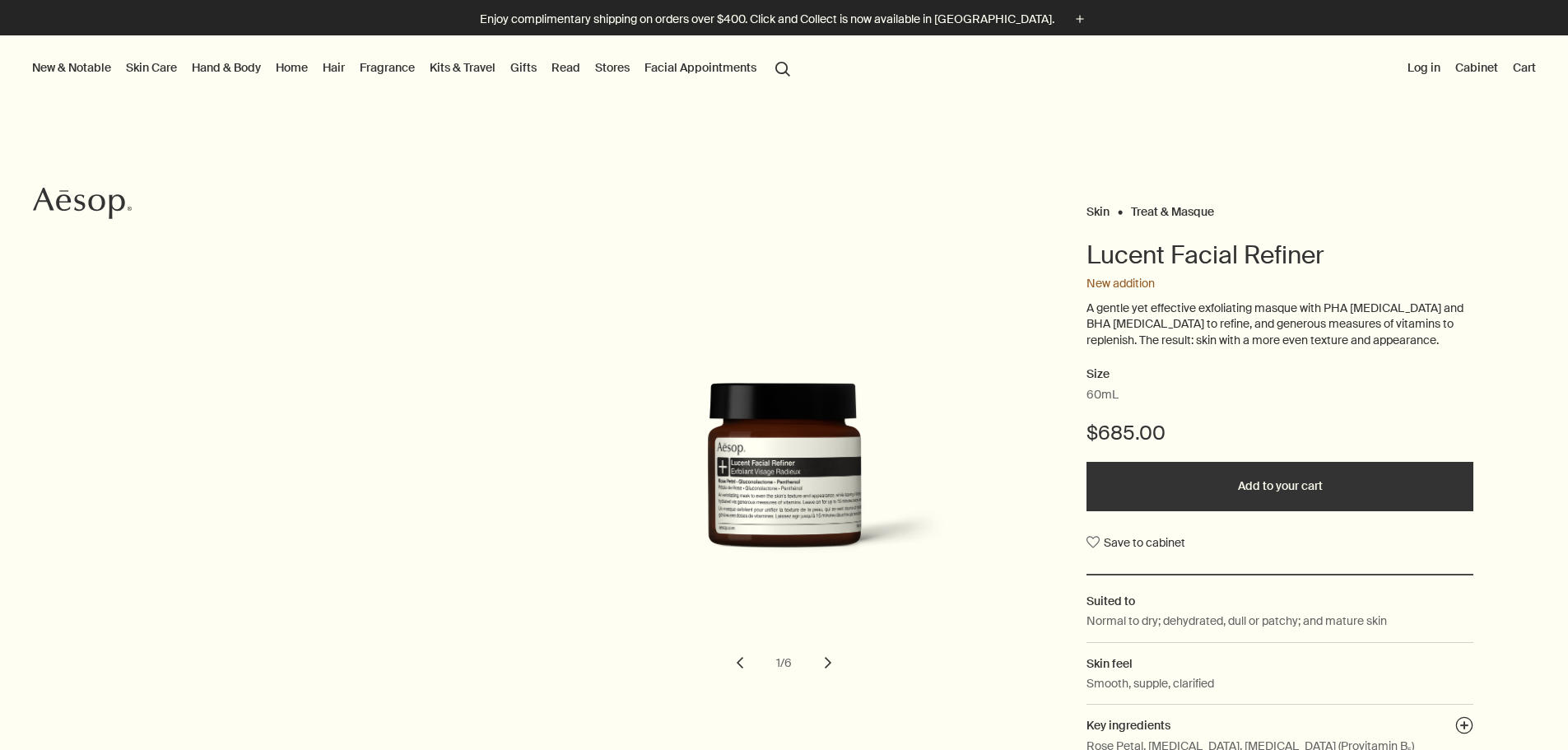 scroll, scrollTop: 0, scrollLeft: 0, axis: both 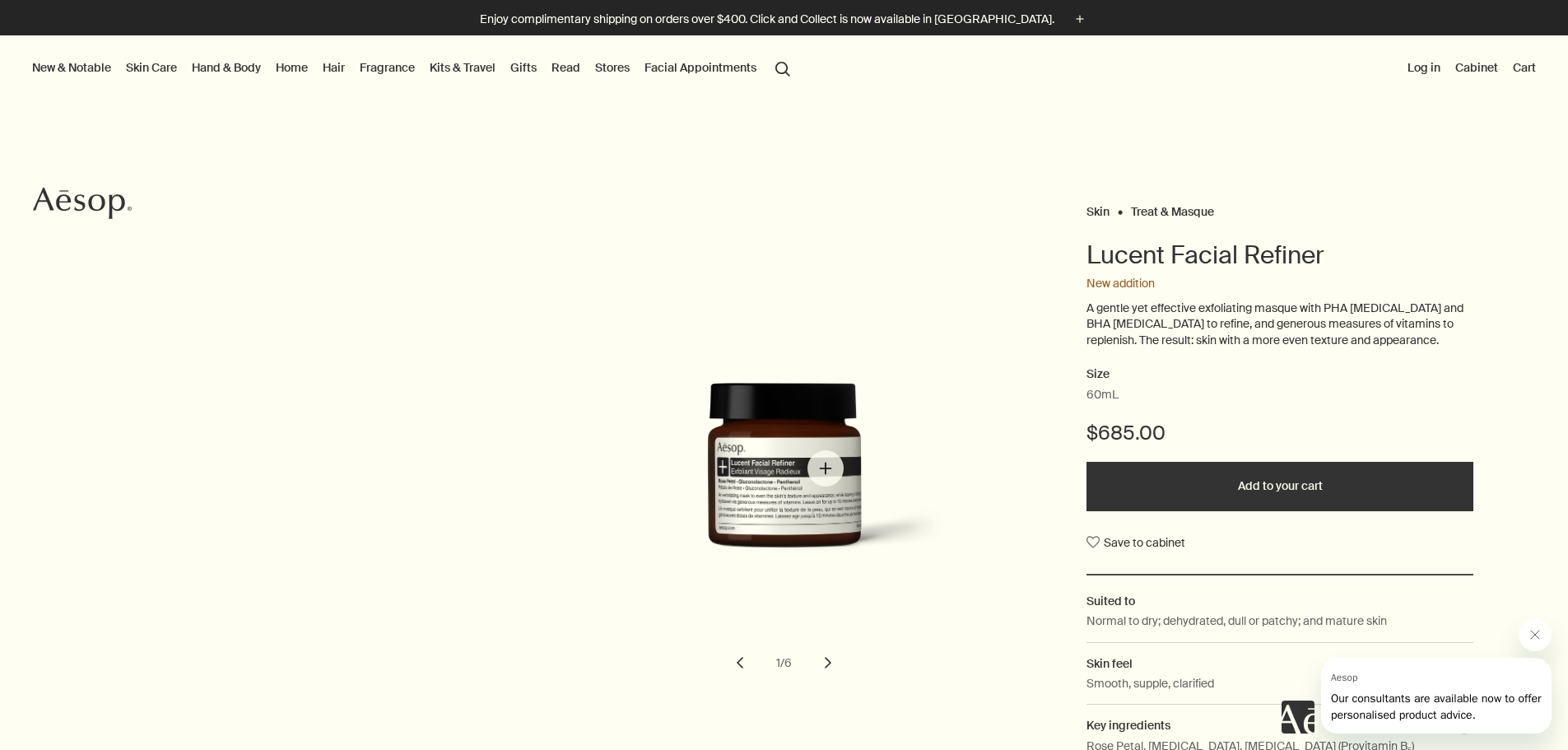 click at bounding box center (809, 478) 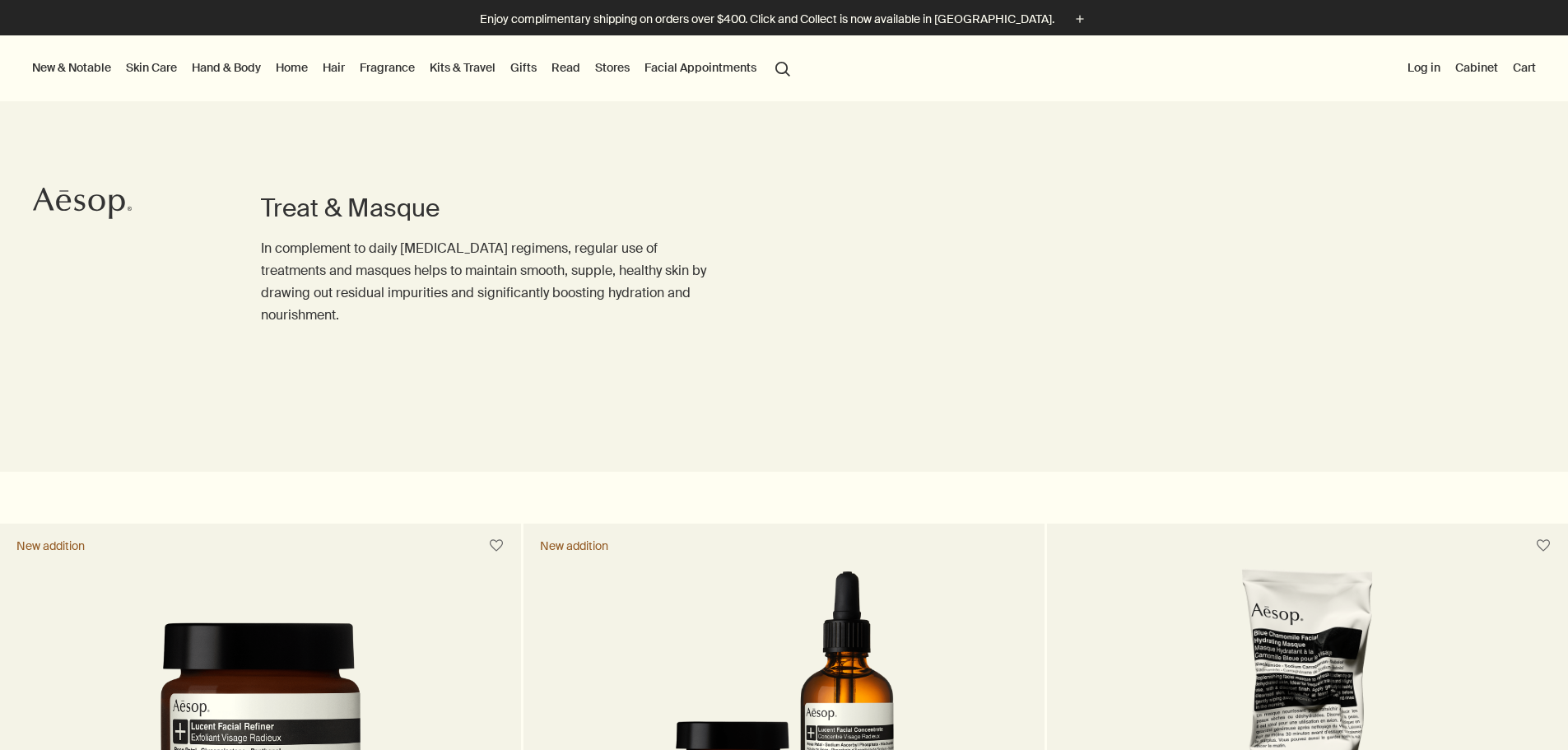 scroll, scrollTop: 494, scrollLeft: 0, axis: vertical 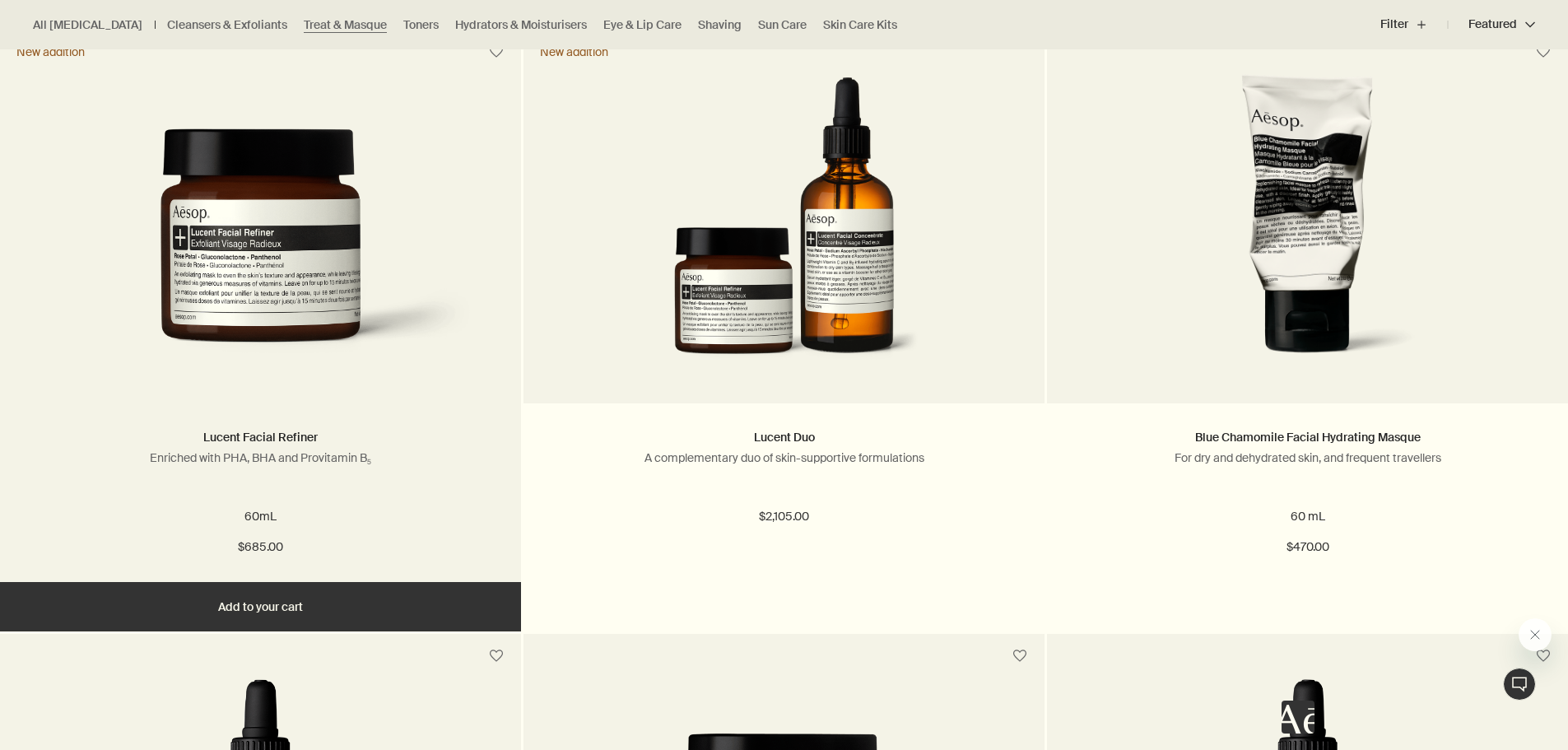 click at bounding box center (260, 254) 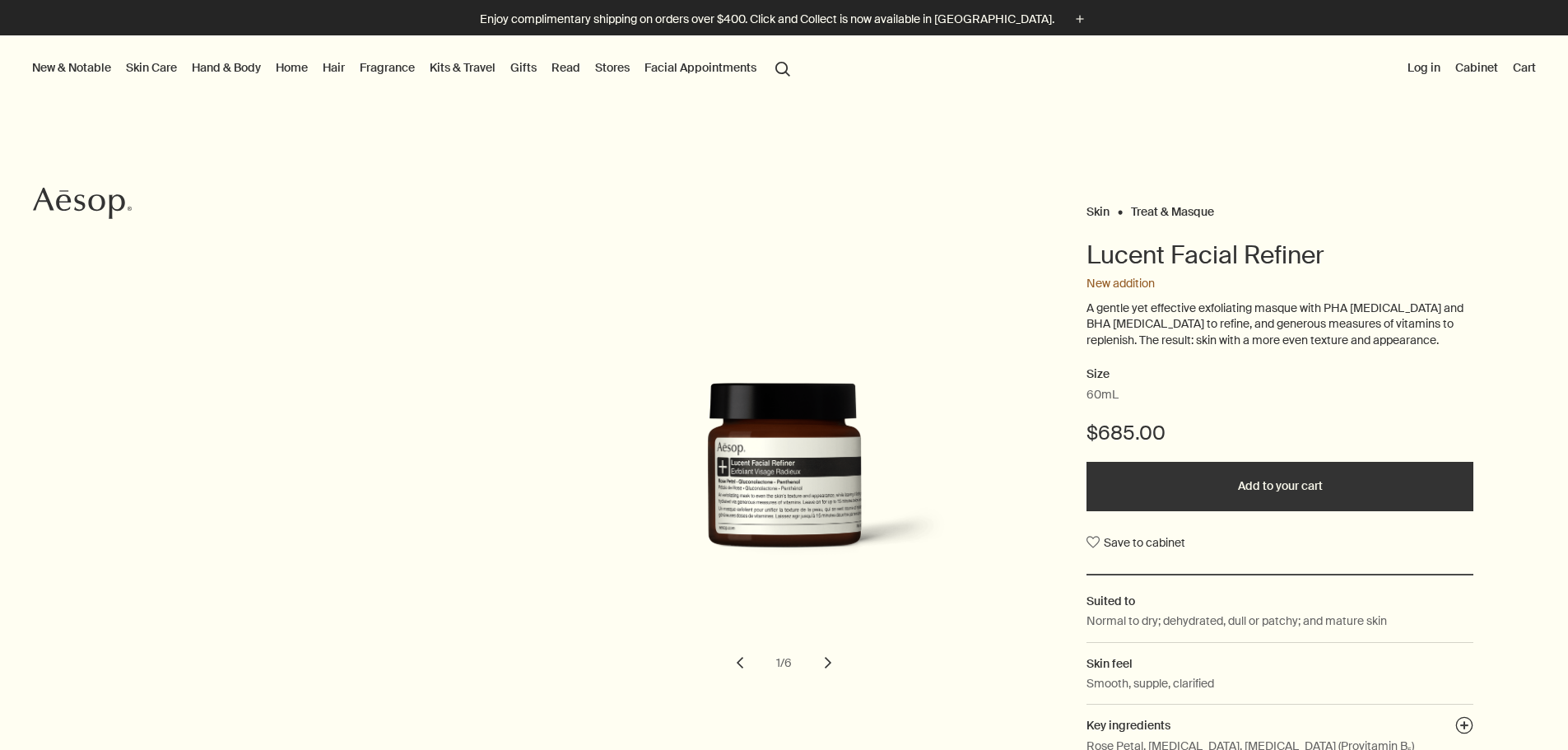 scroll, scrollTop: 0, scrollLeft: 0, axis: both 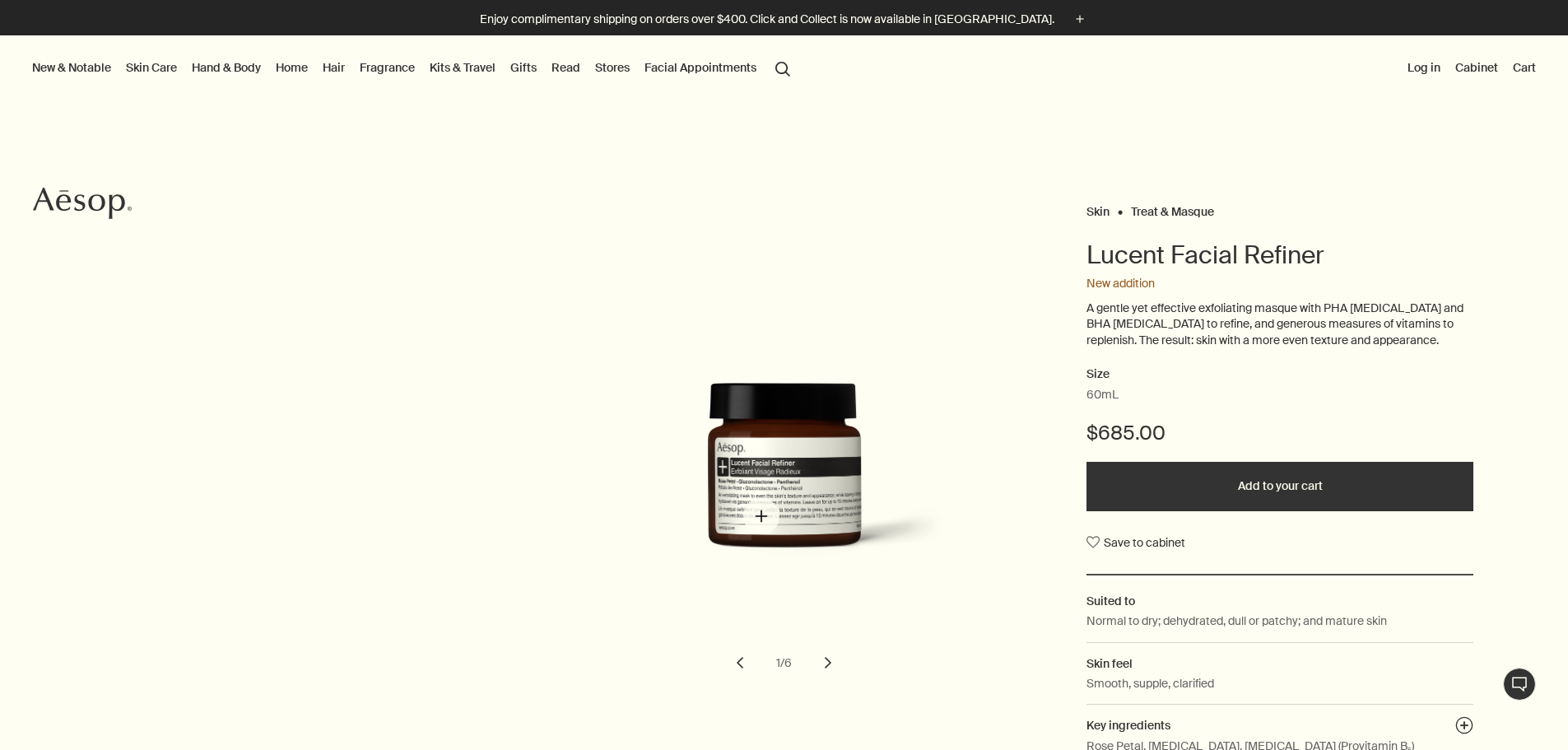 click at bounding box center (809, 478) 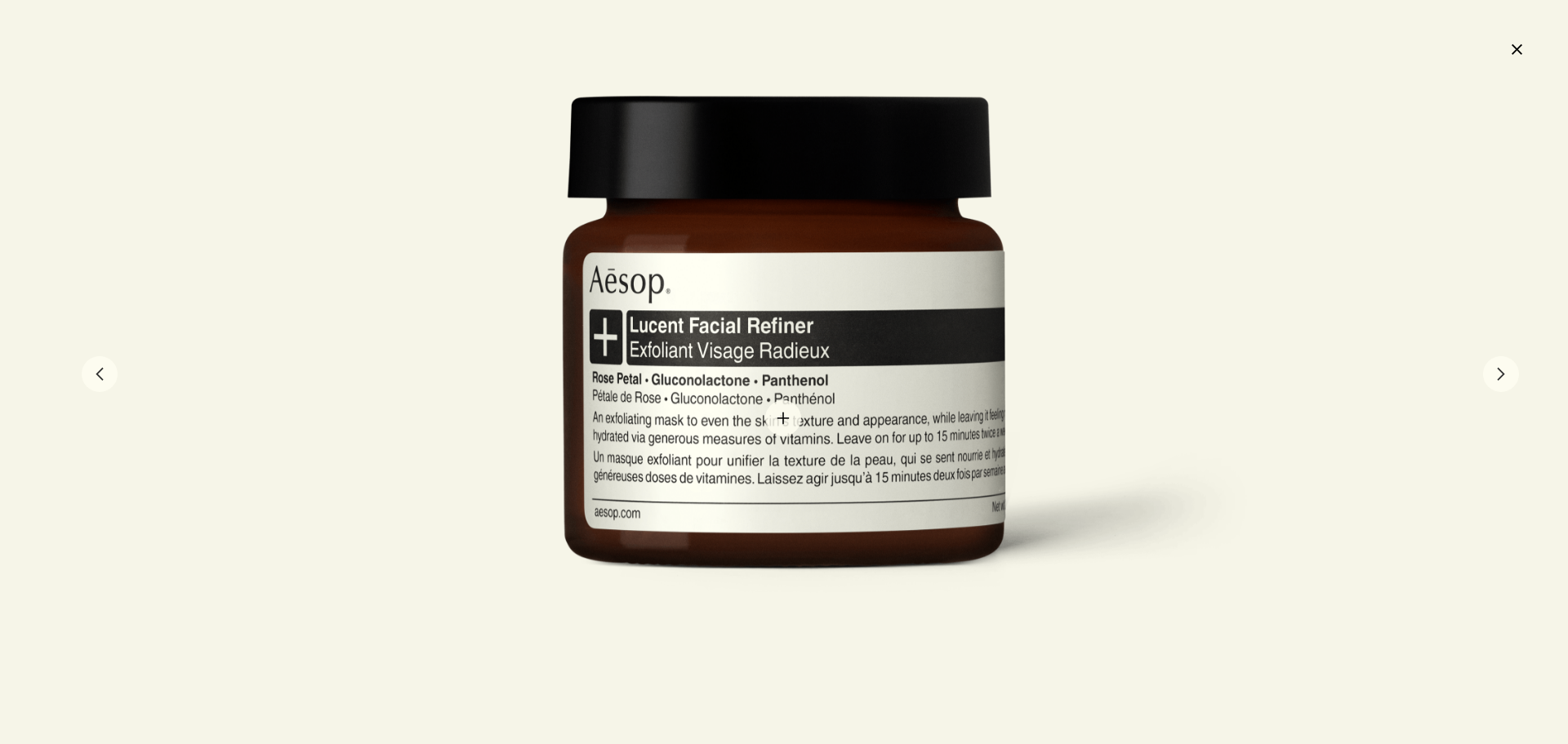 click at bounding box center [783, 372] 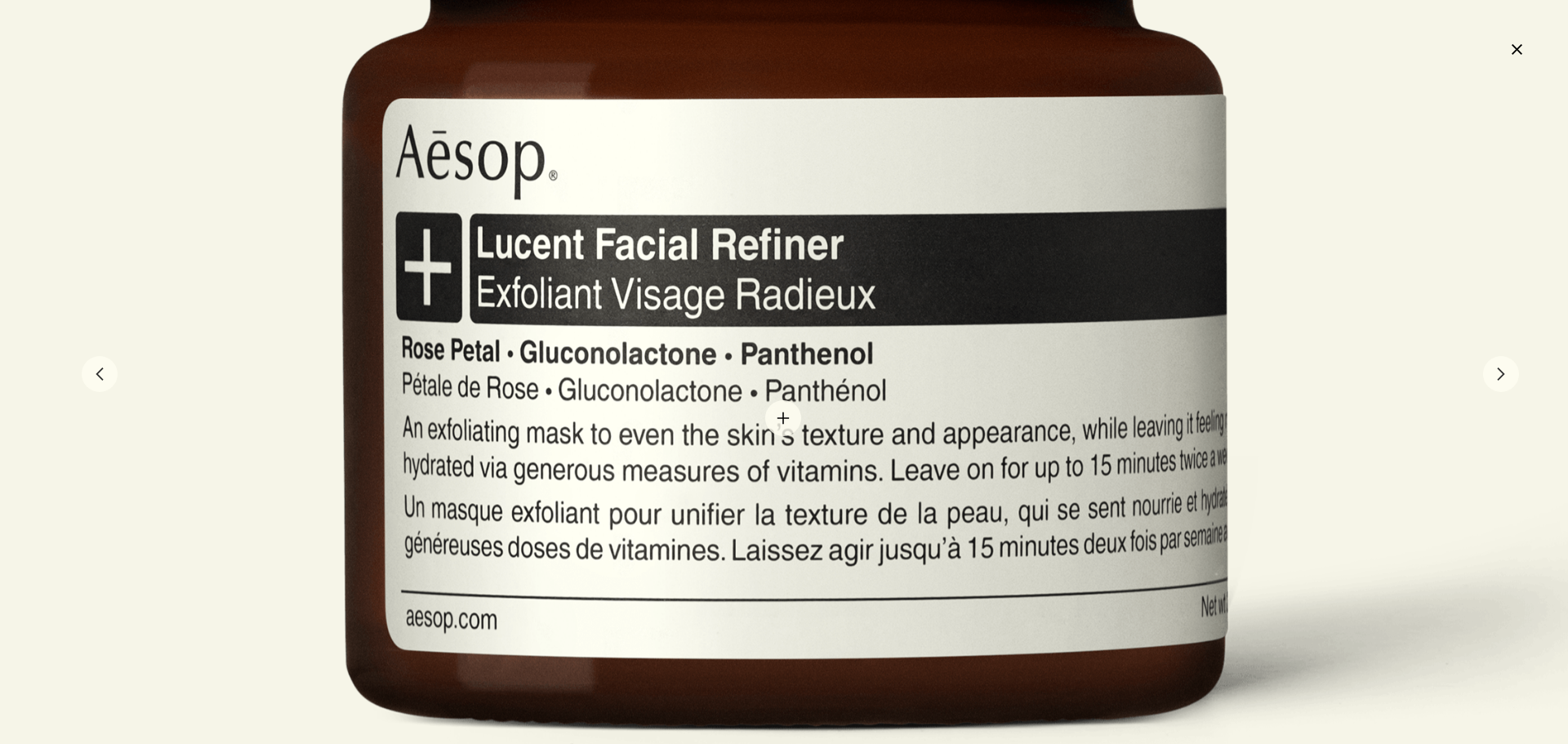 click at bounding box center (784, 337) 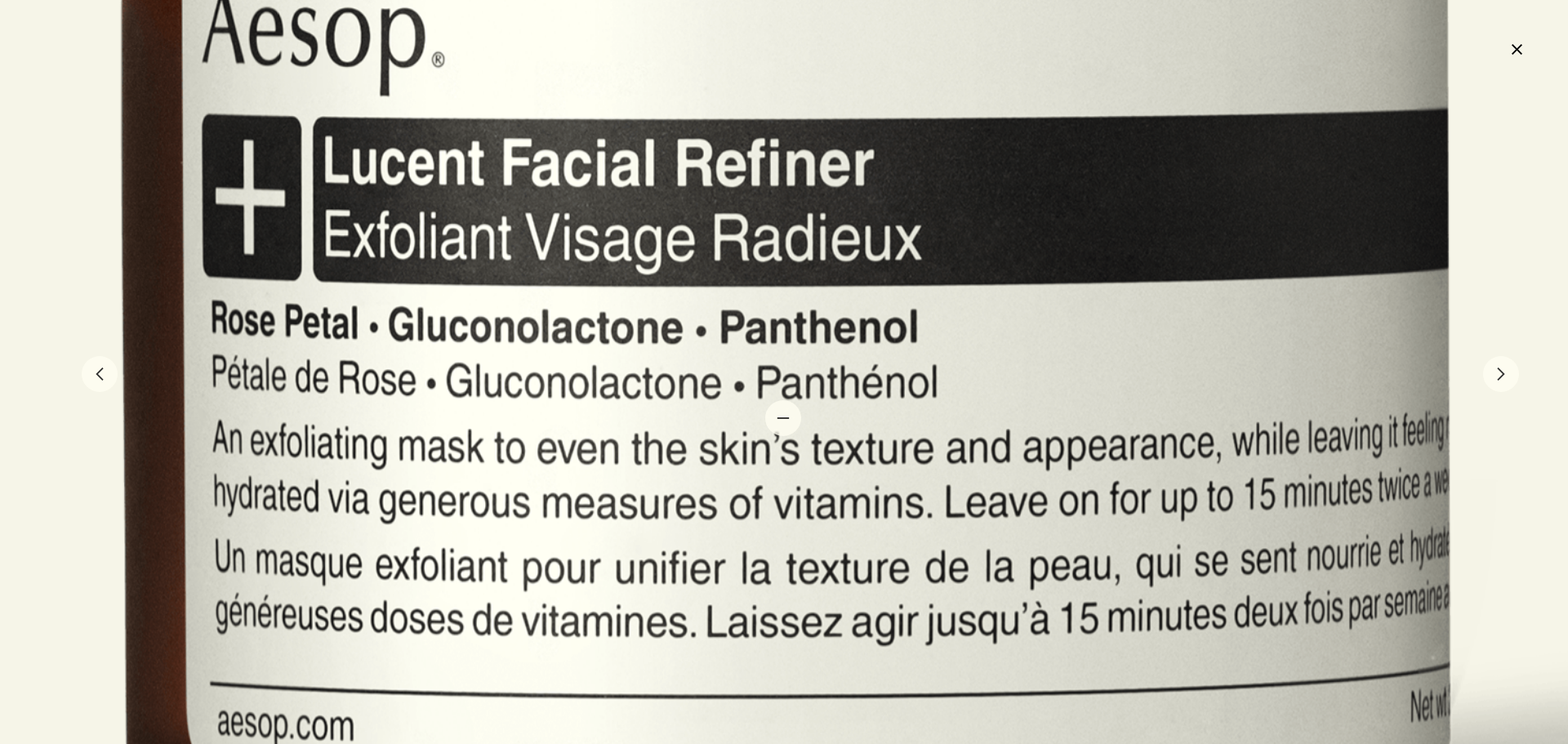 click at bounding box center [785, 303] 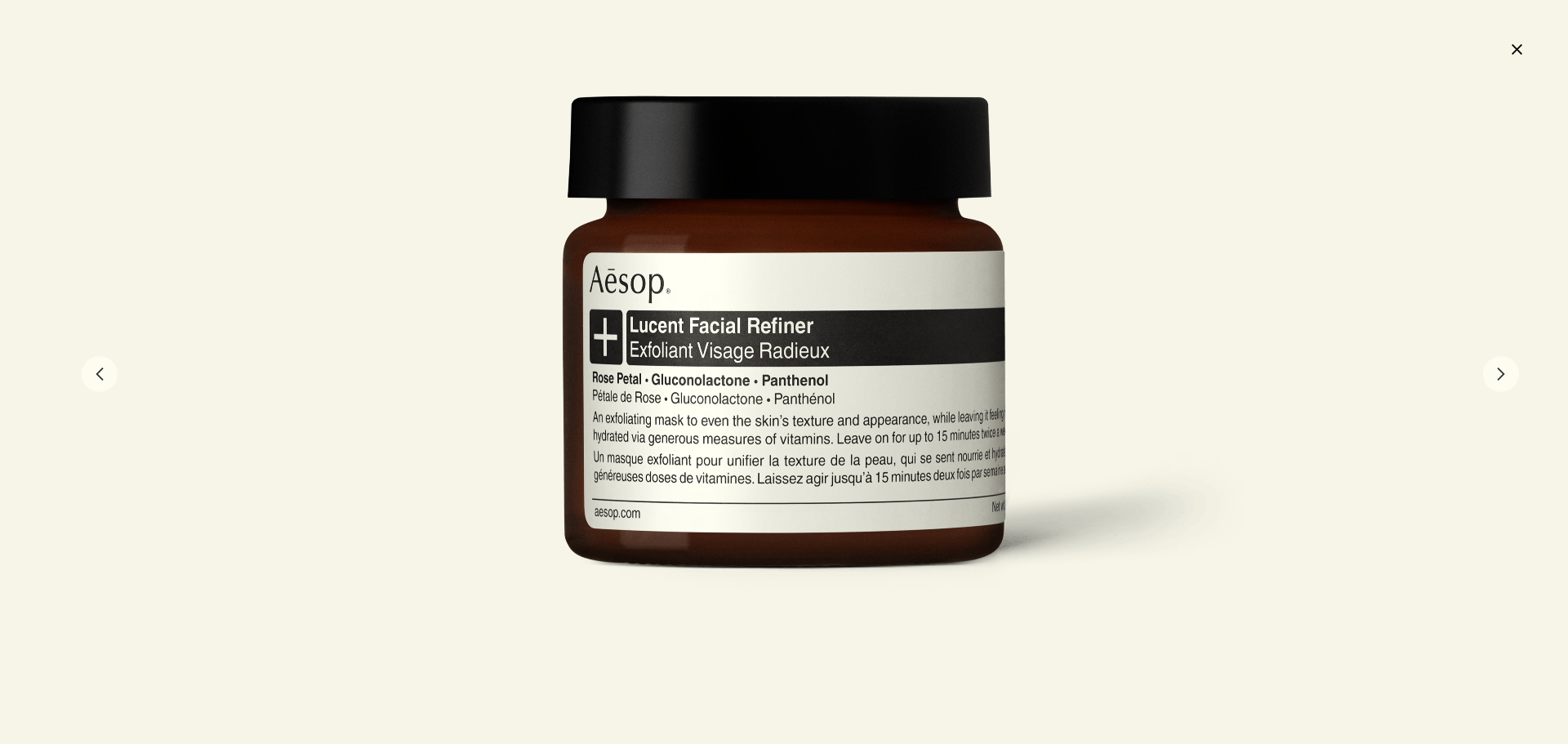 click on "chevron" at bounding box center (1501, 374) 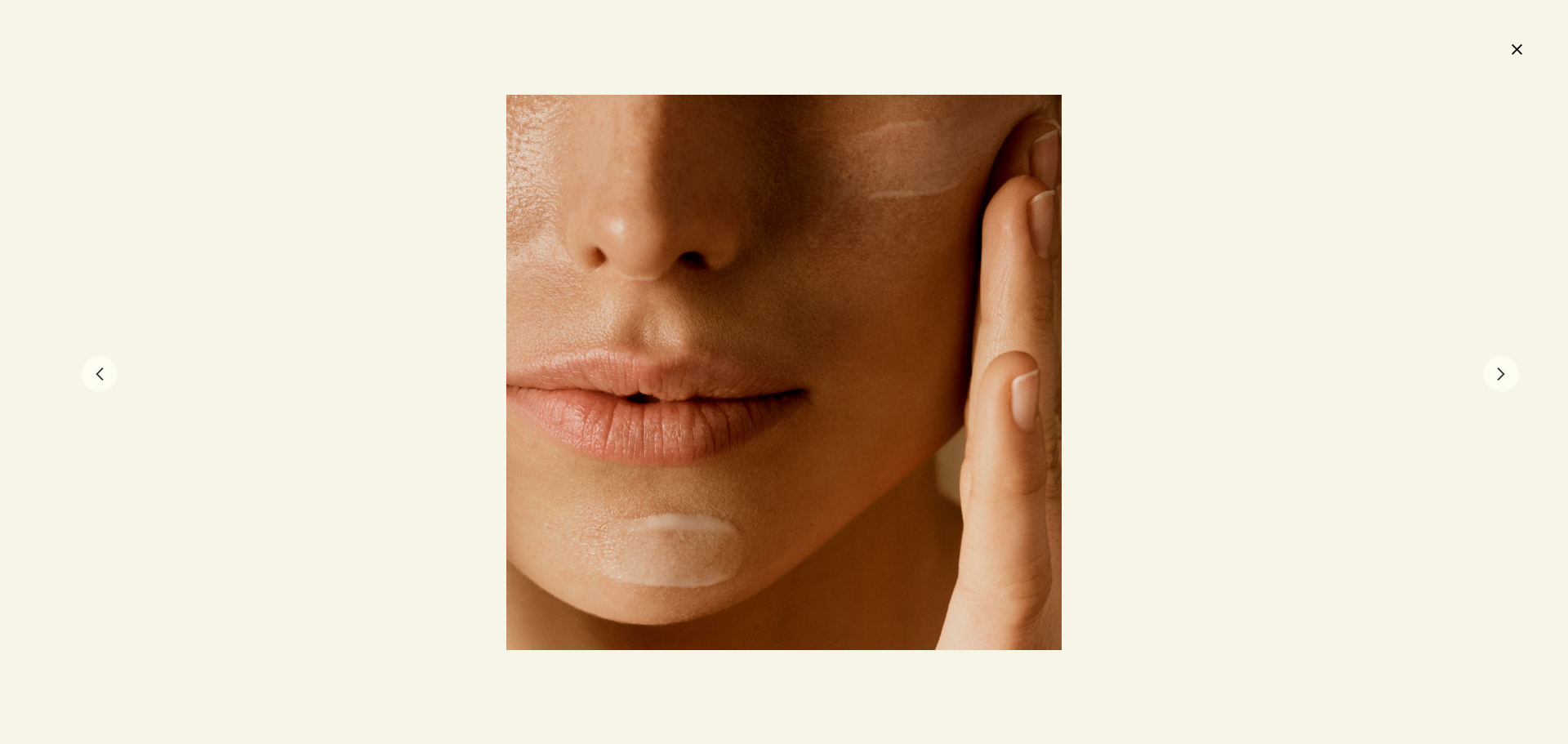 click on "chevron" at bounding box center (1501, 374) 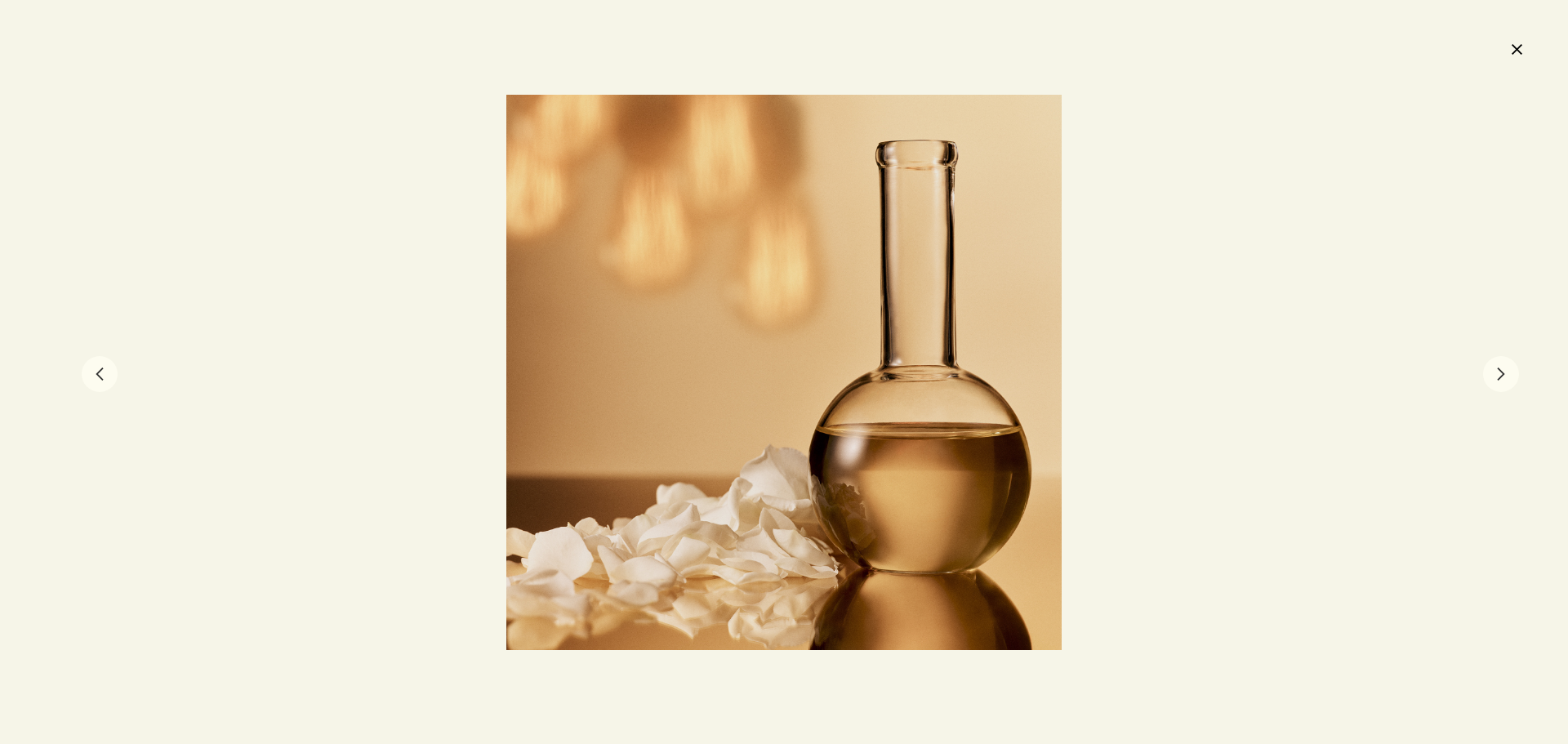 click on "chevron" at bounding box center (1501, 374) 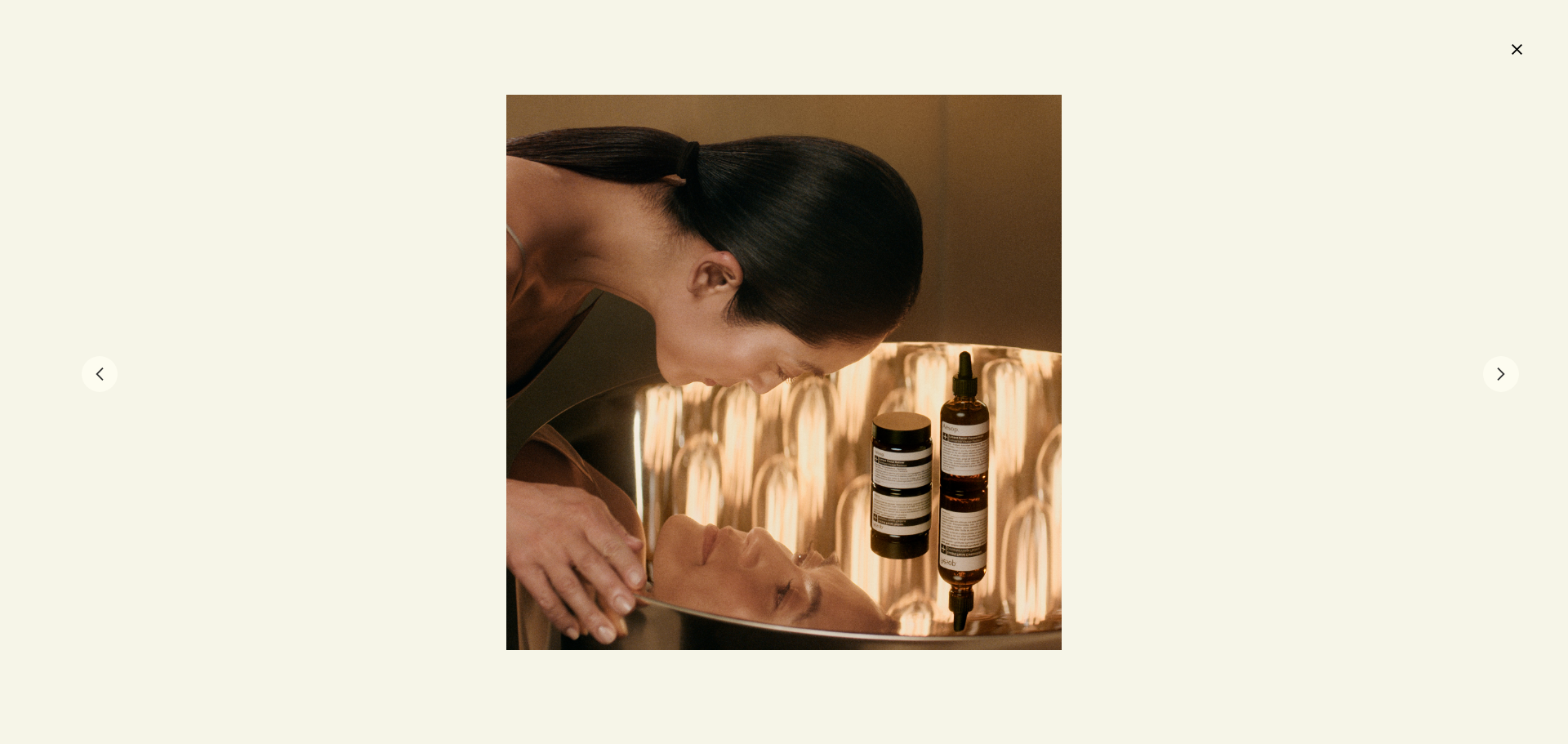 click on "chevron" at bounding box center [1501, 374] 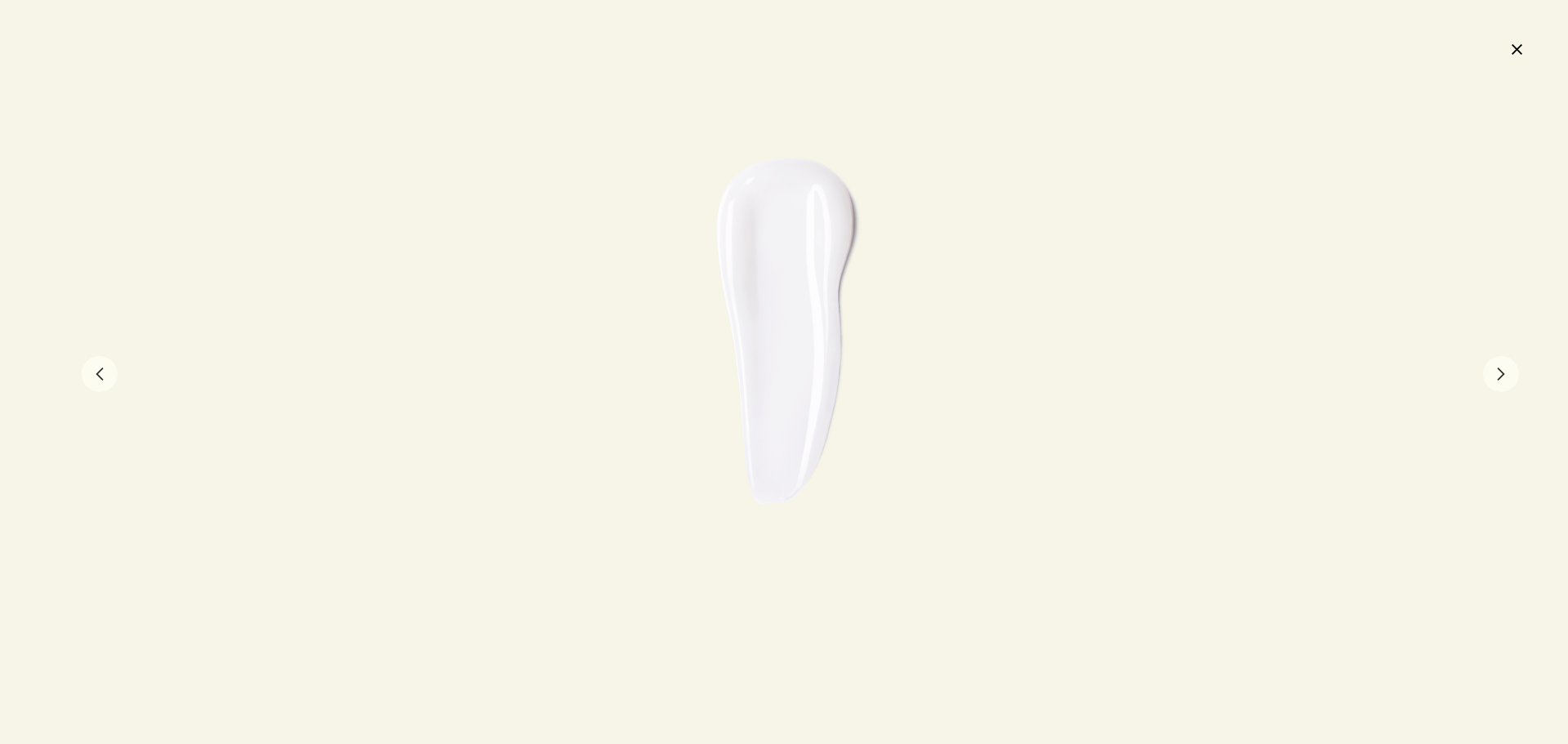 click on "chevron" at bounding box center [1501, 374] 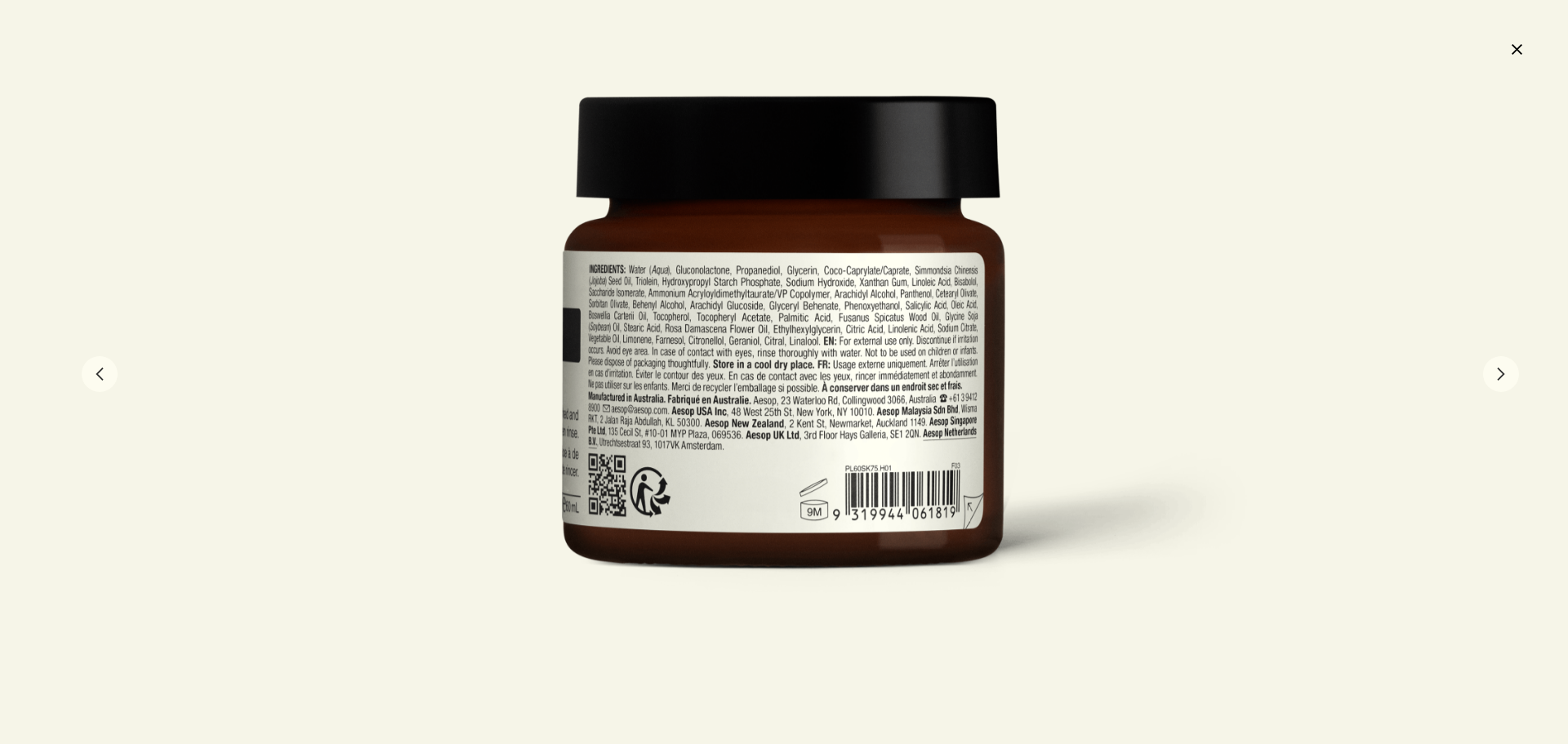 click on "chevron" at bounding box center (1501, 374) 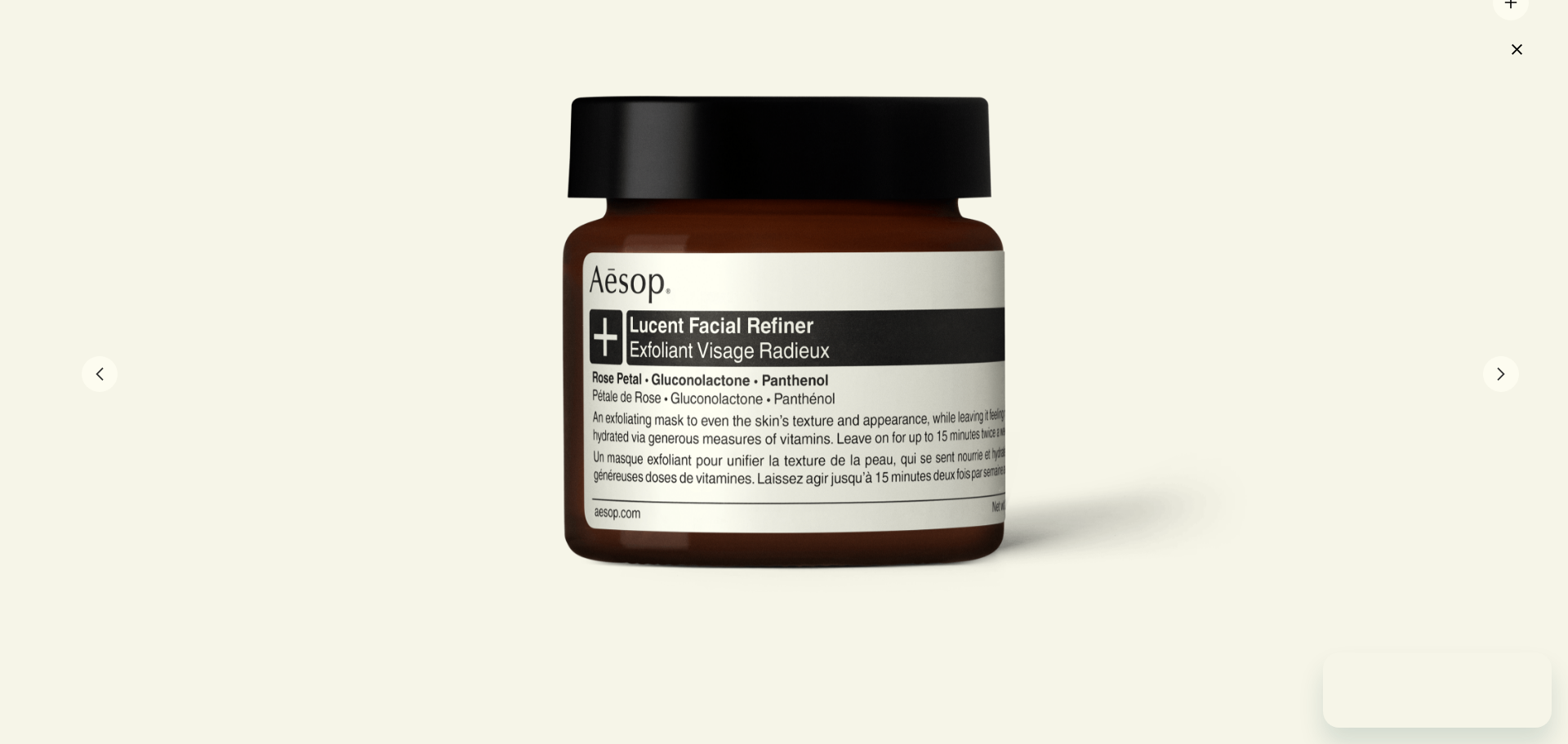 scroll, scrollTop: 0, scrollLeft: 0, axis: both 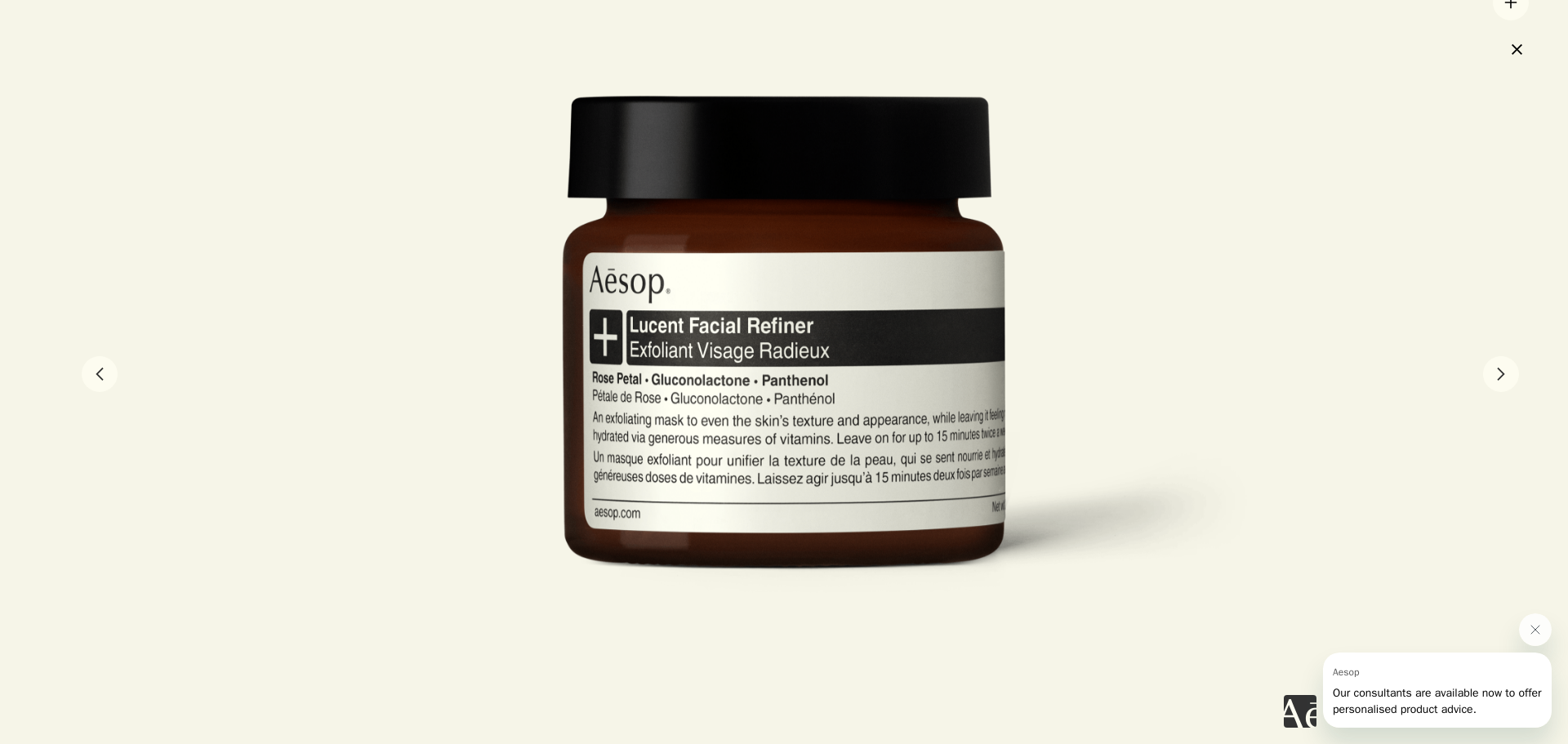 drag, startPoint x: 1511, startPoint y: 2, endPoint x: 1134, endPoint y: 305, distance: 483.6714 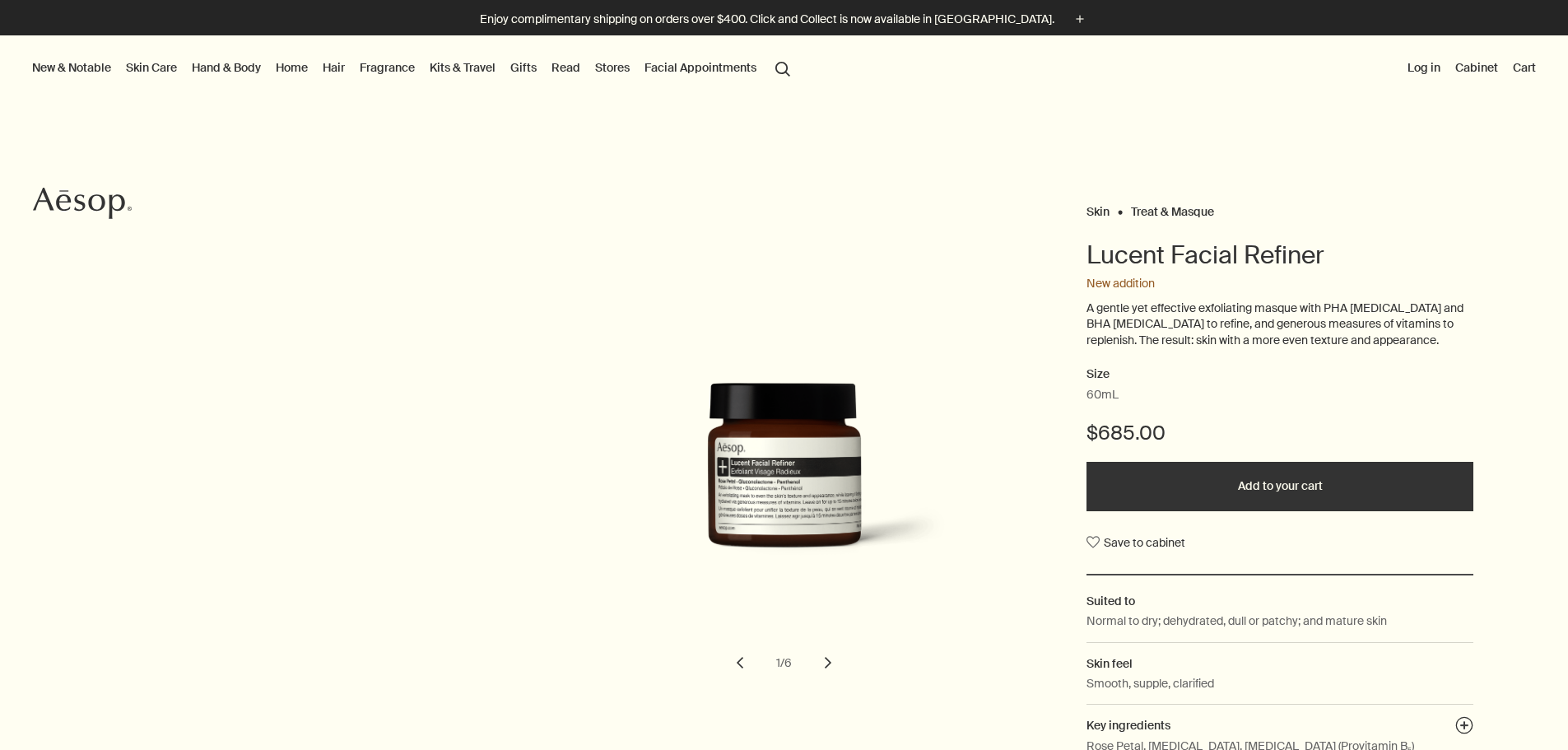 scroll, scrollTop: 0, scrollLeft: 0, axis: both 